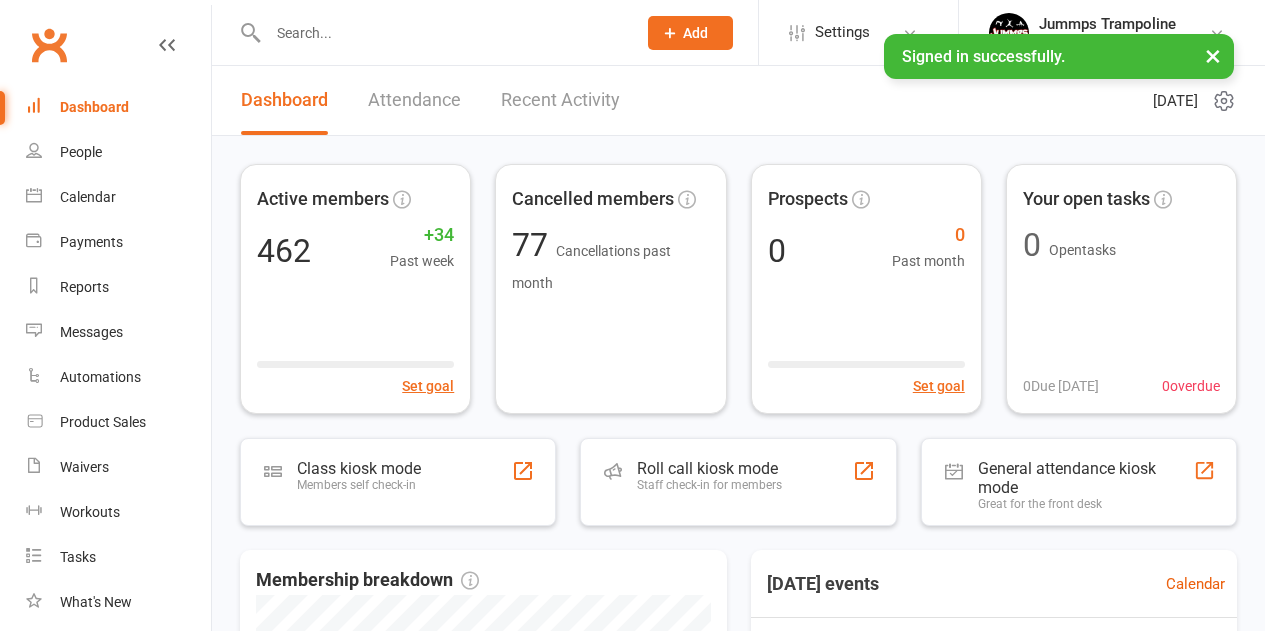 scroll, scrollTop: 0, scrollLeft: 0, axis: both 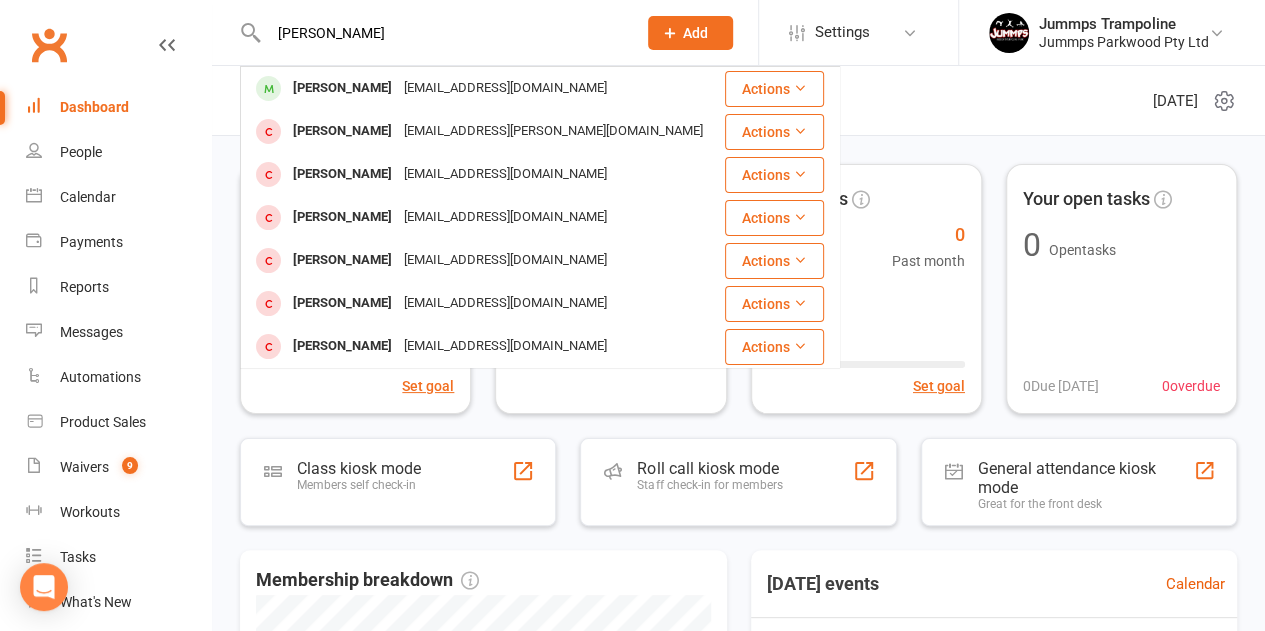 type on "[PERSON_NAME]" 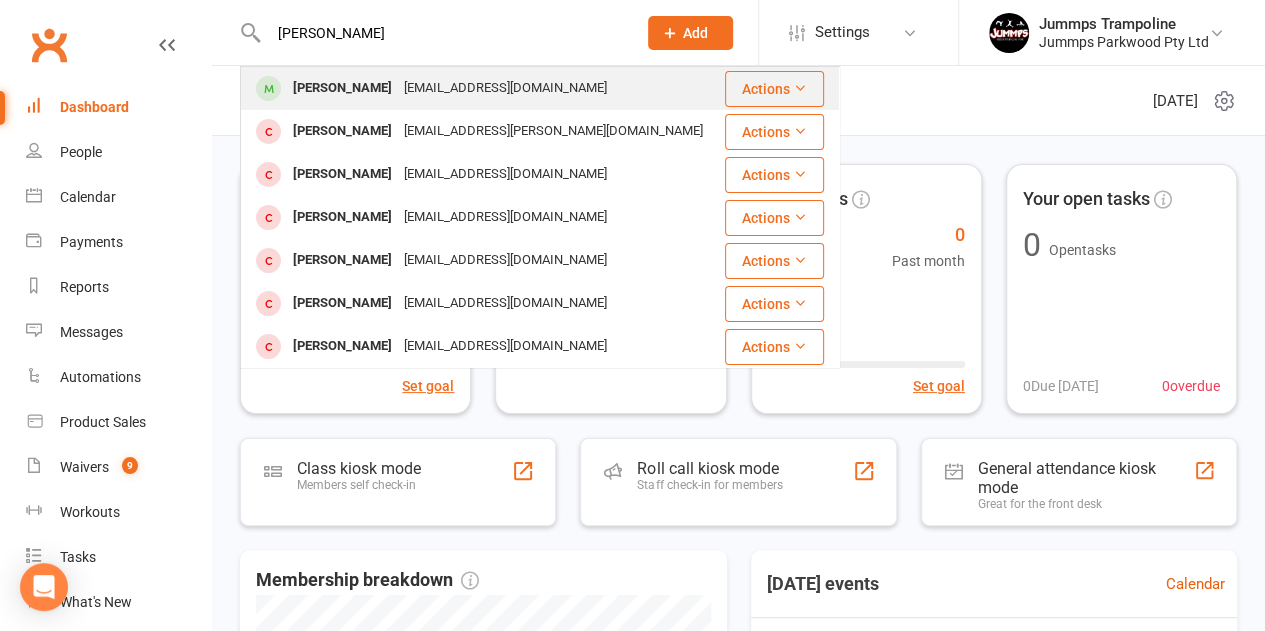click on "[EMAIL_ADDRESS][DOMAIN_NAME]" at bounding box center [505, 88] 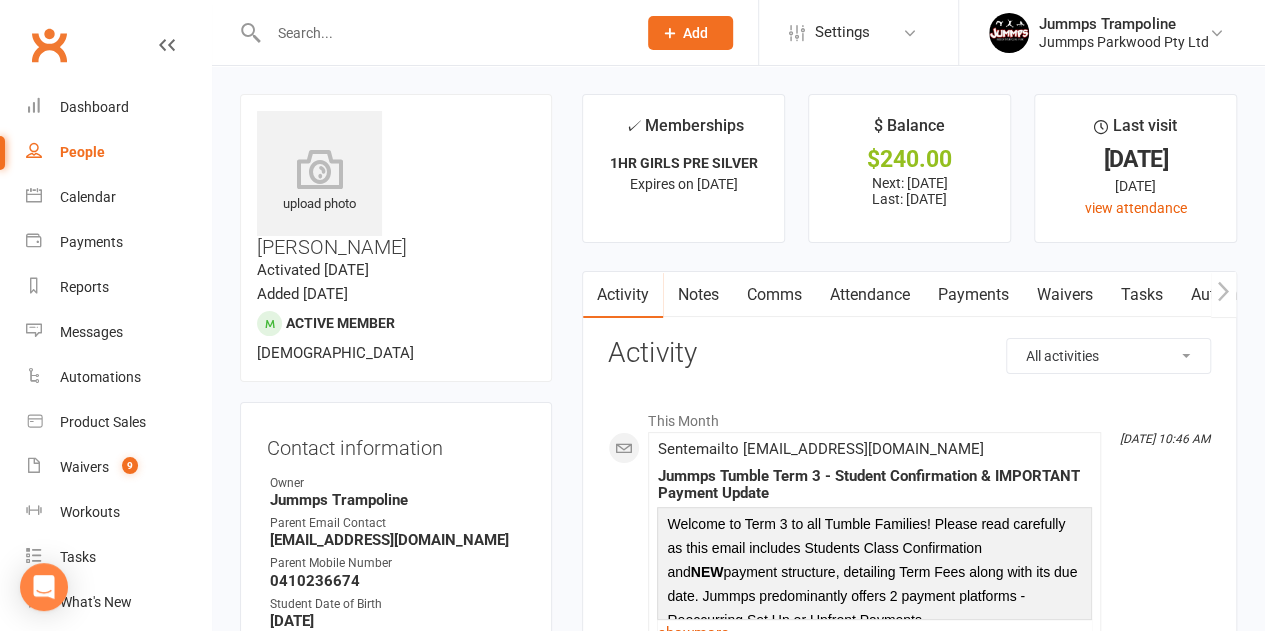 click on "[EMAIL_ADDRESS][DOMAIN_NAME]" at bounding box center [397, 540] 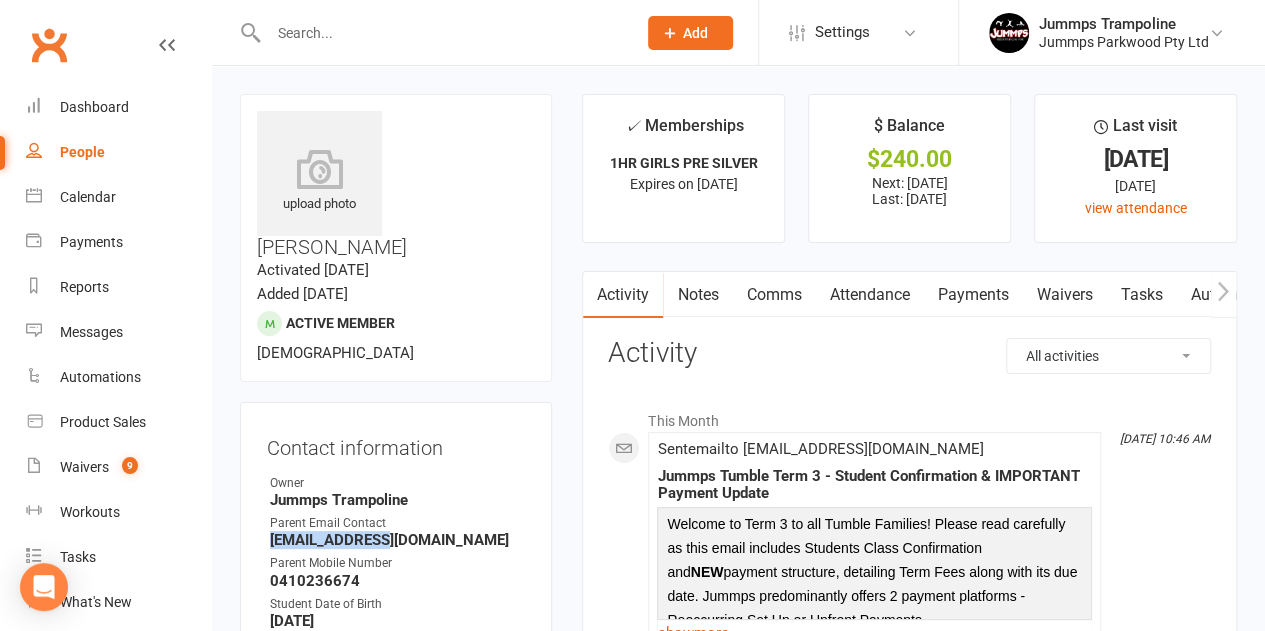 click on "[EMAIL_ADDRESS][DOMAIN_NAME]" at bounding box center [397, 540] 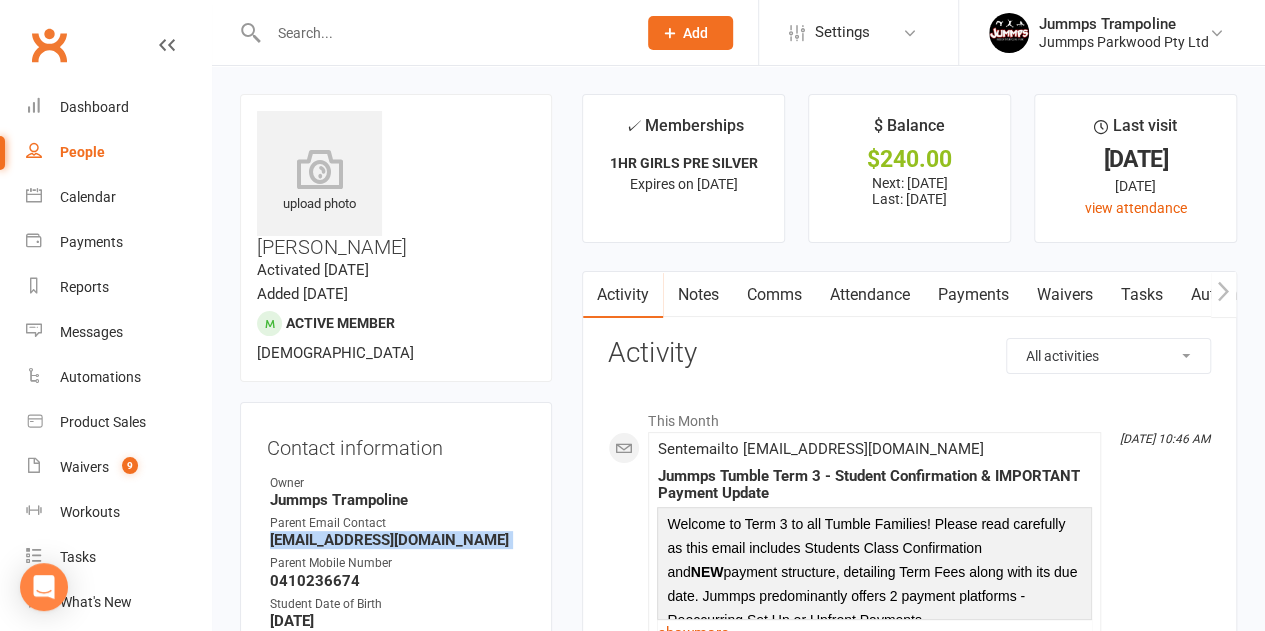 click on "[EMAIL_ADDRESS][DOMAIN_NAME]" at bounding box center (397, 540) 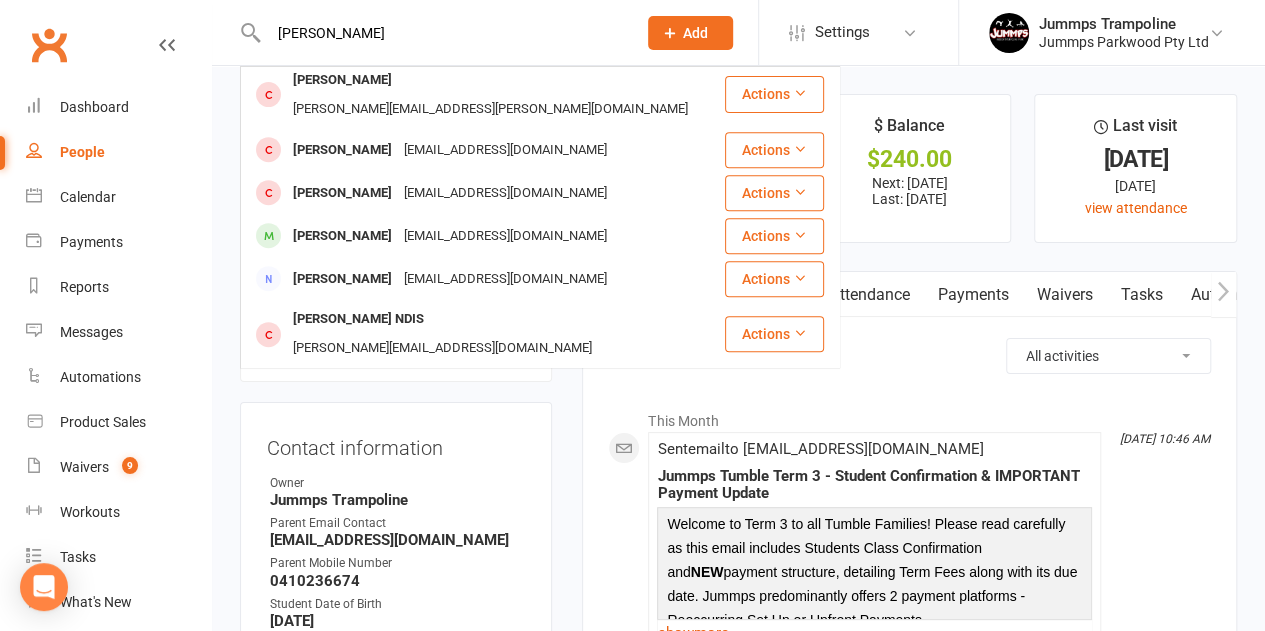 scroll, scrollTop: 452, scrollLeft: 0, axis: vertical 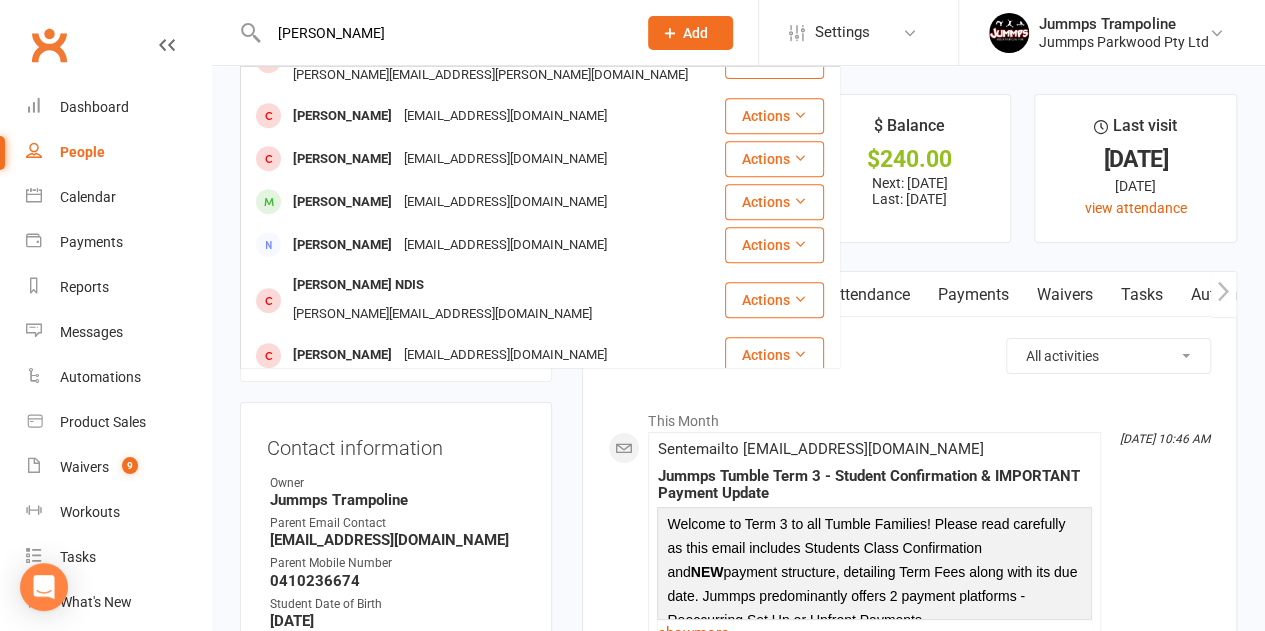 type on "[PERSON_NAME]" 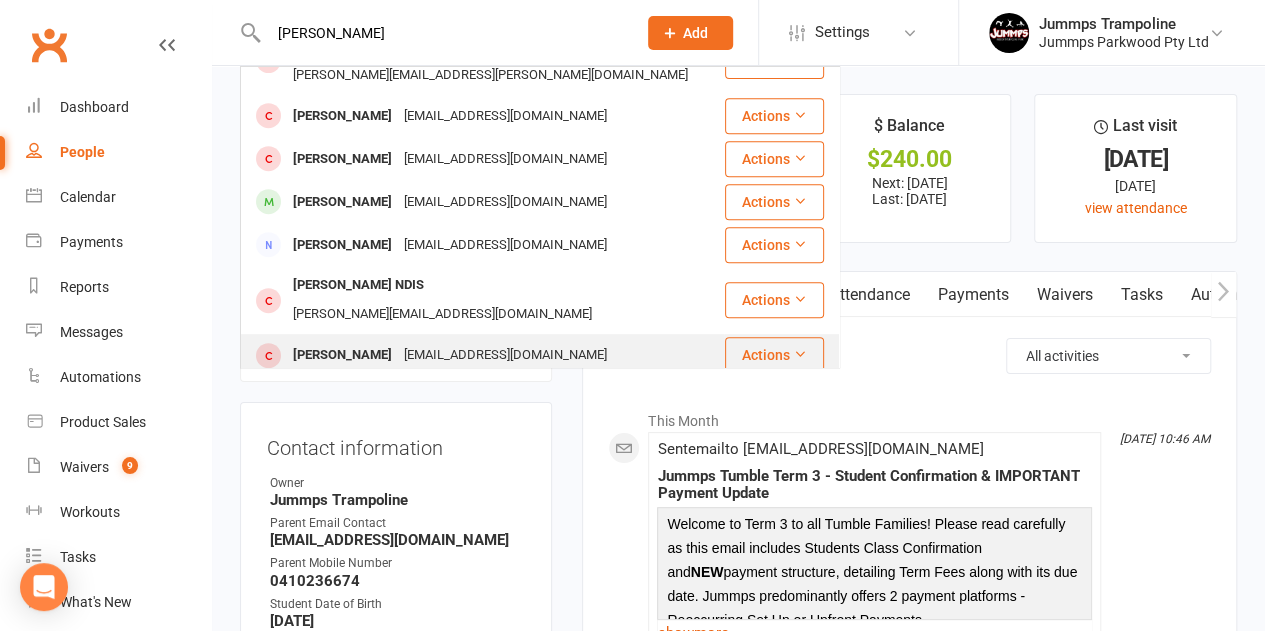 click on "[EMAIL_ADDRESS][DOMAIN_NAME]" at bounding box center [505, 355] 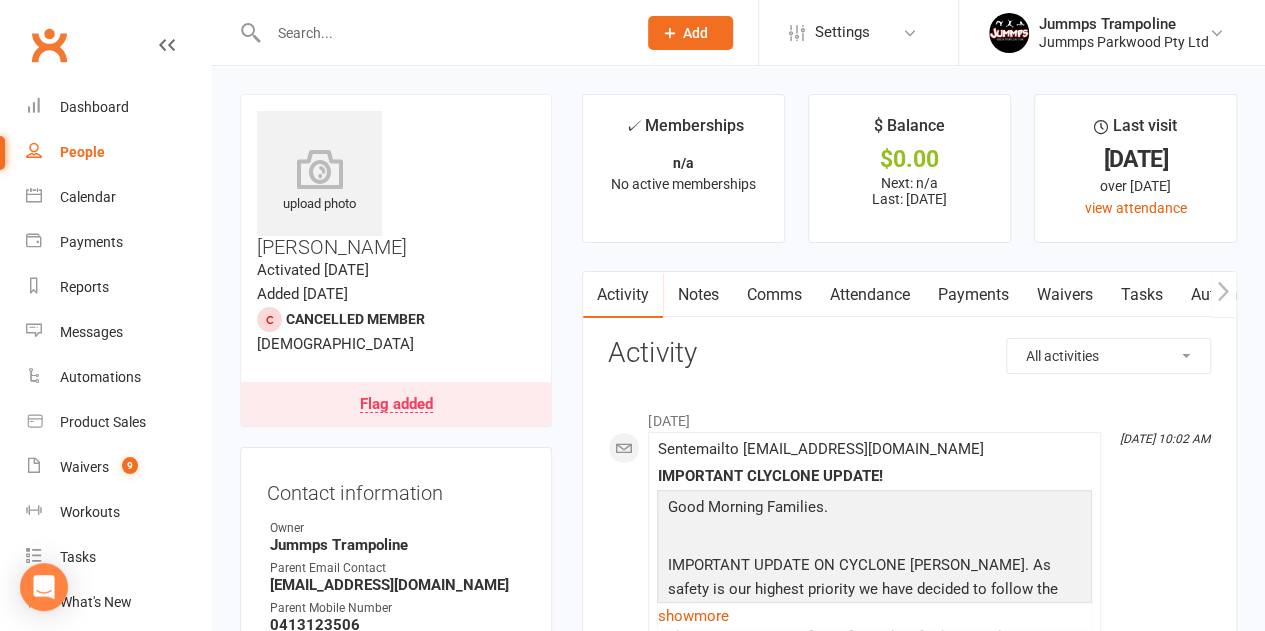 click at bounding box center (442, 33) 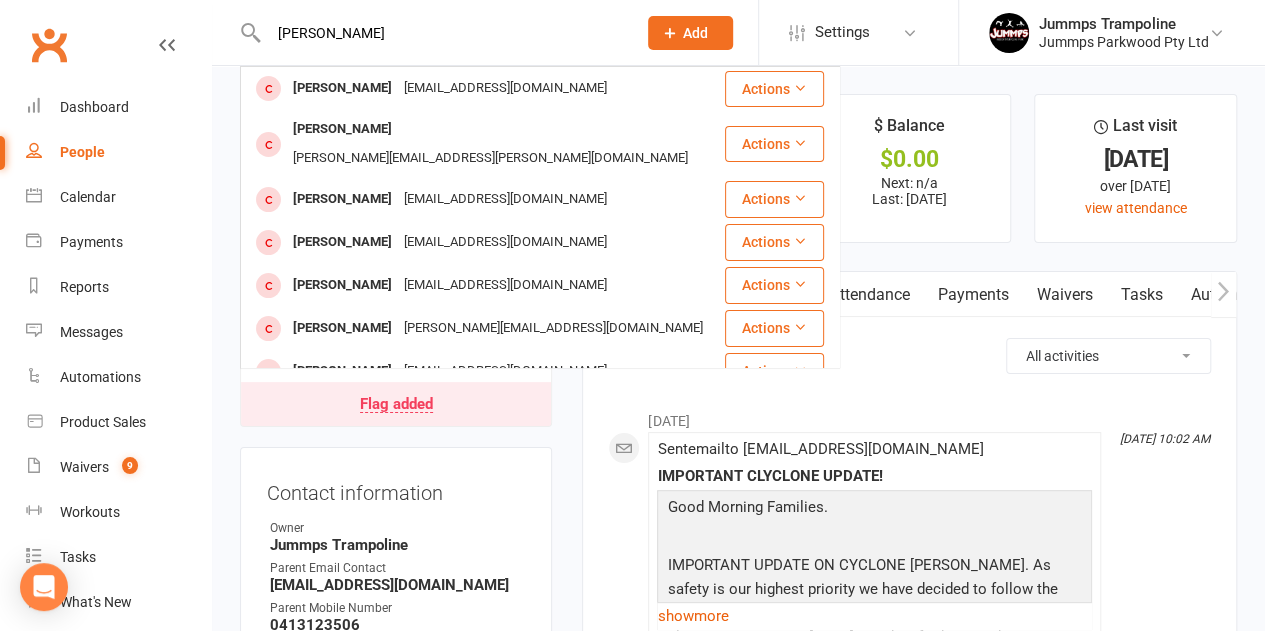 type on "[PERSON_NAME]" 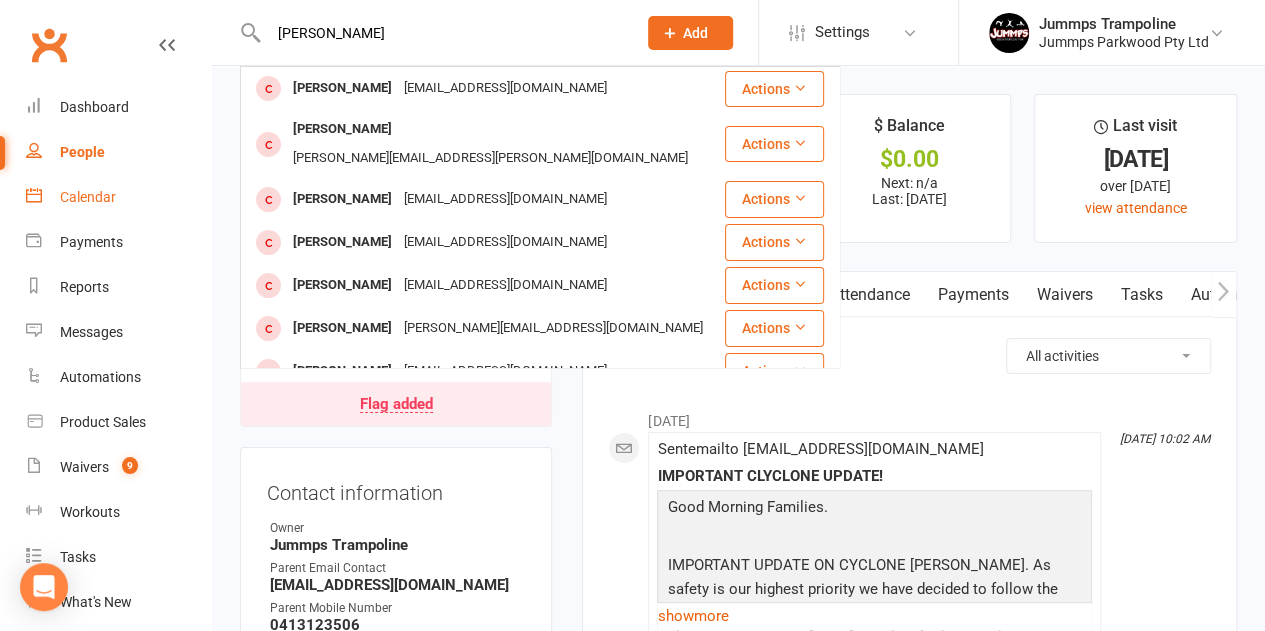 click on "Calendar" at bounding box center [118, 197] 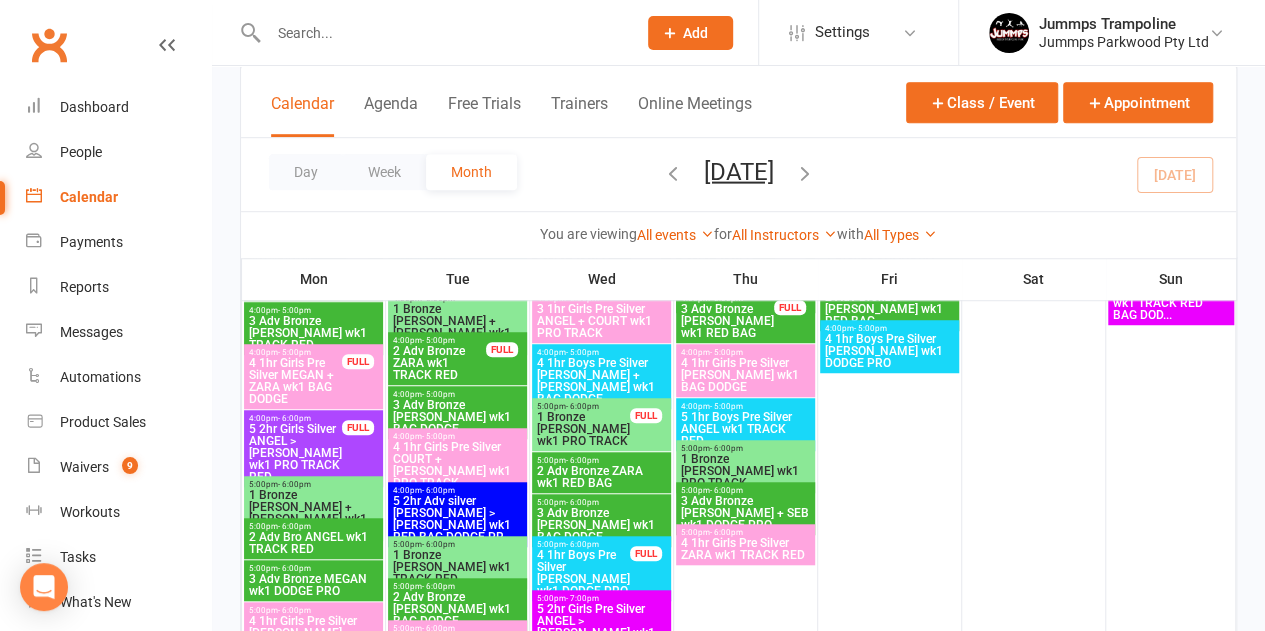scroll, scrollTop: 583, scrollLeft: 0, axis: vertical 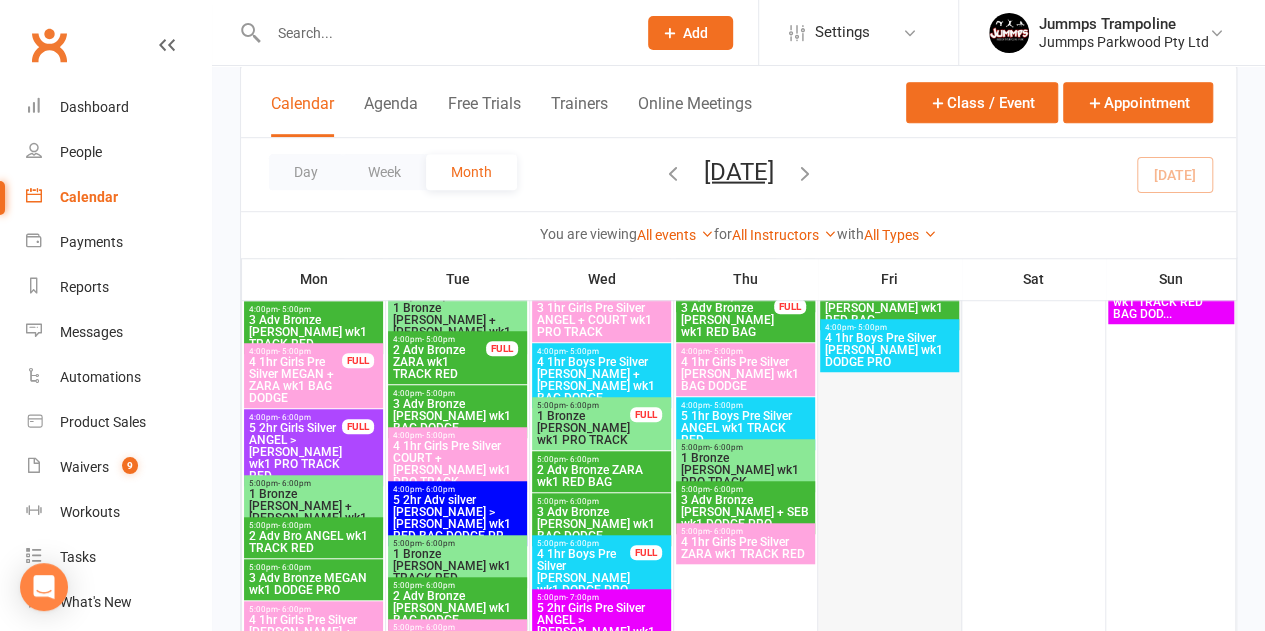 click at bounding box center [889, 539] 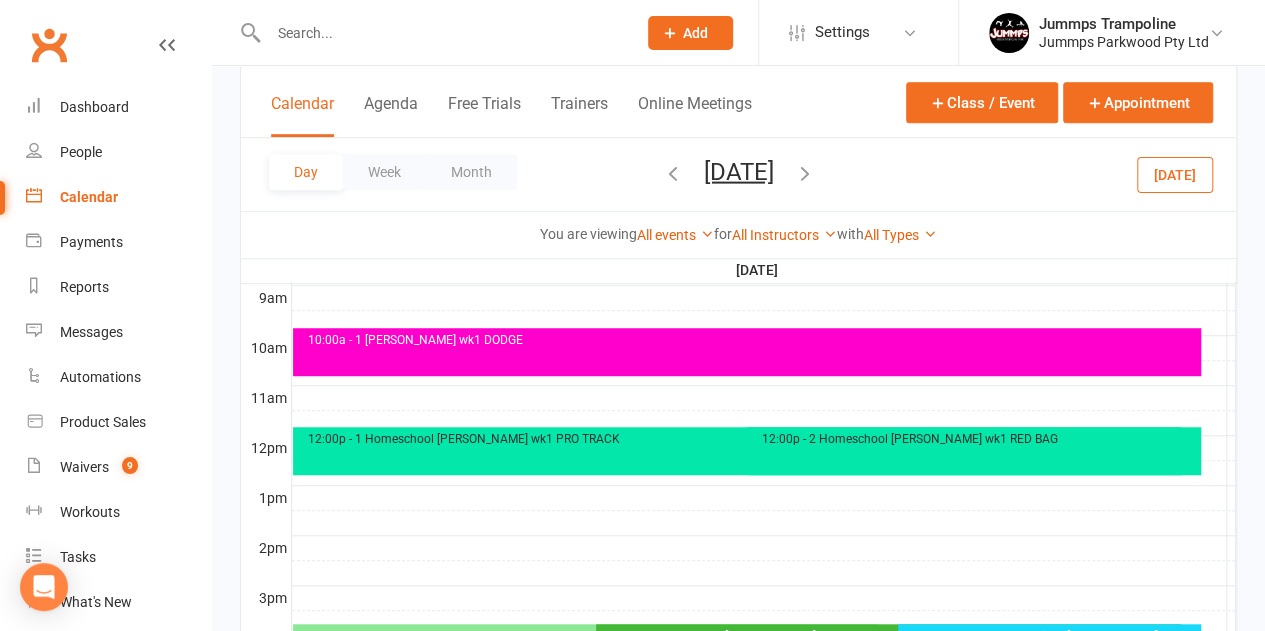scroll, scrollTop: 0, scrollLeft: 0, axis: both 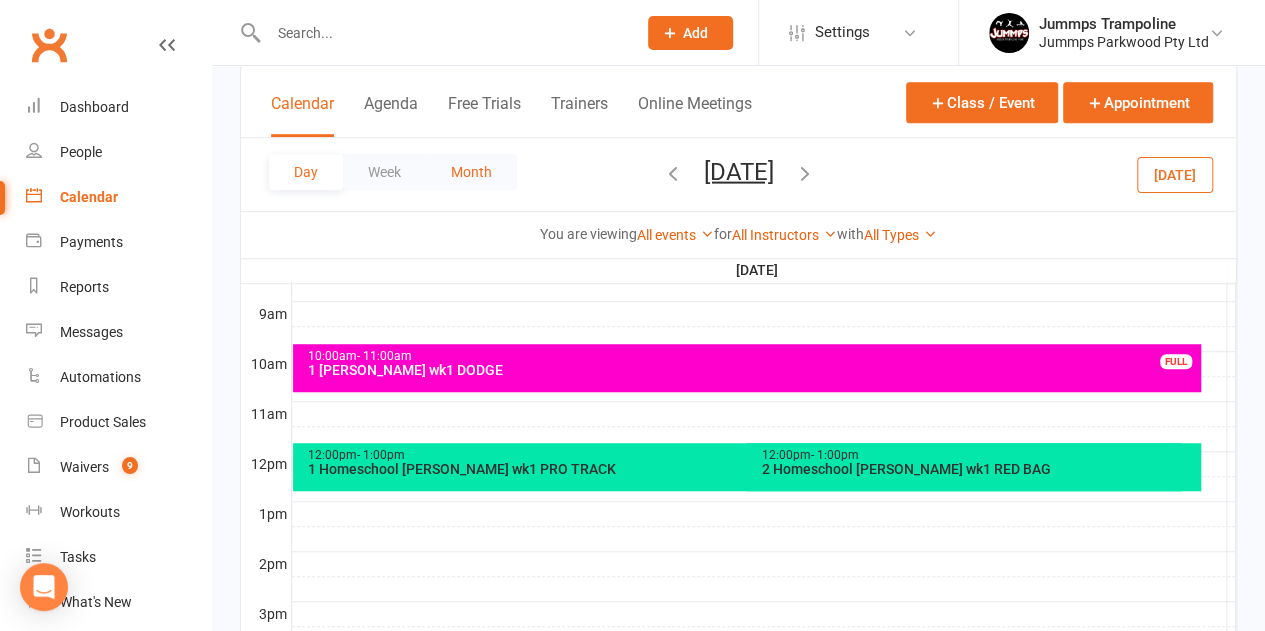 click on "Month" at bounding box center (471, 172) 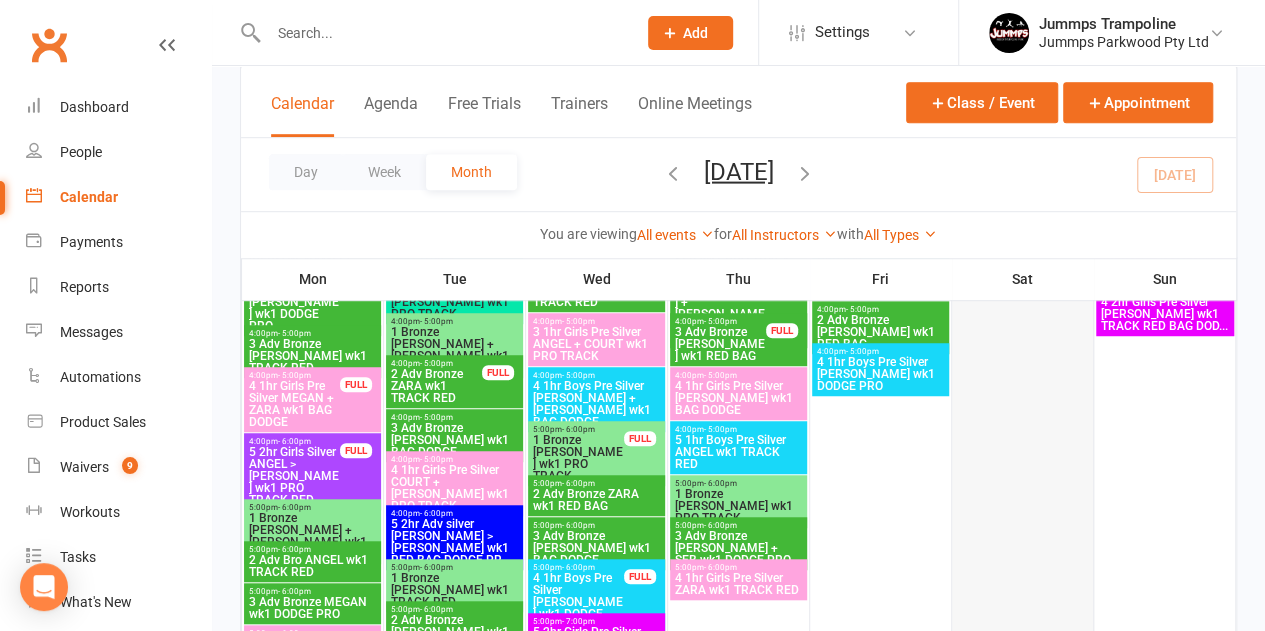 click at bounding box center (1022, 564) 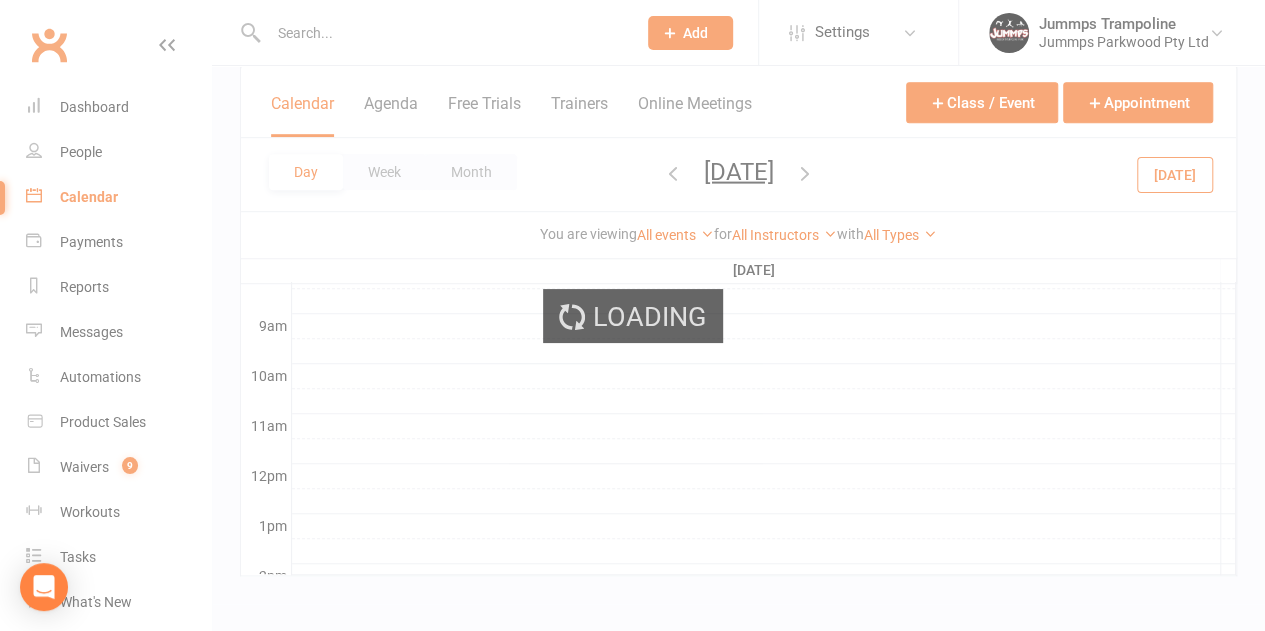 scroll, scrollTop: 0, scrollLeft: 0, axis: both 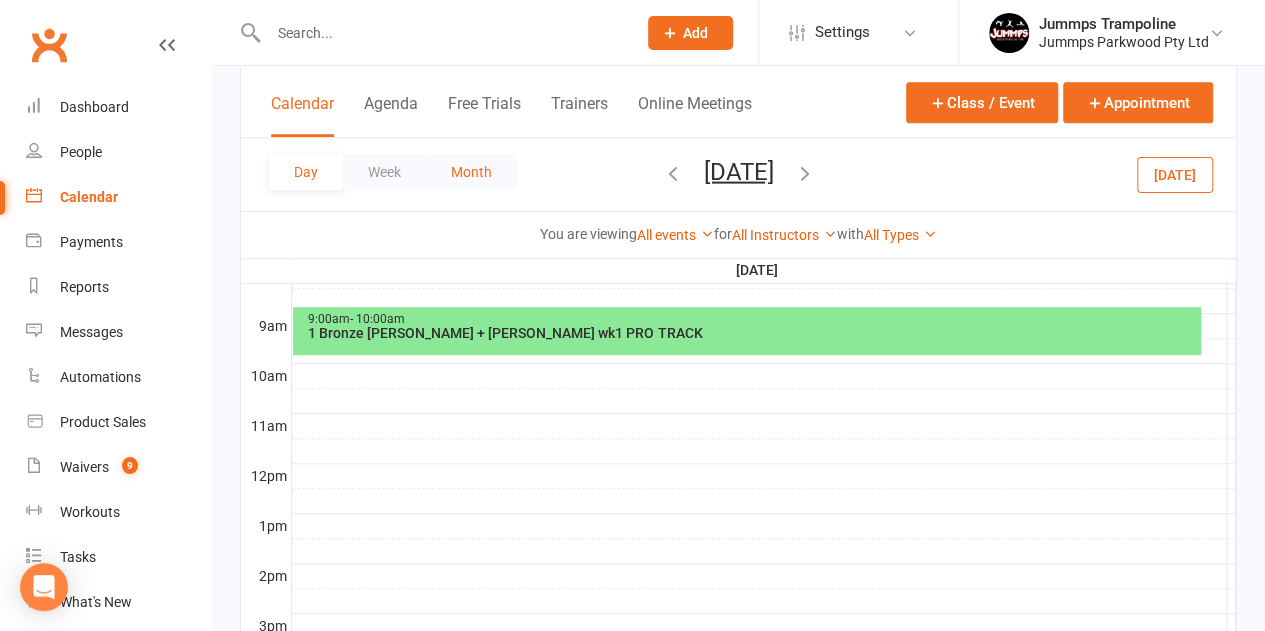 click on "Month" at bounding box center [471, 172] 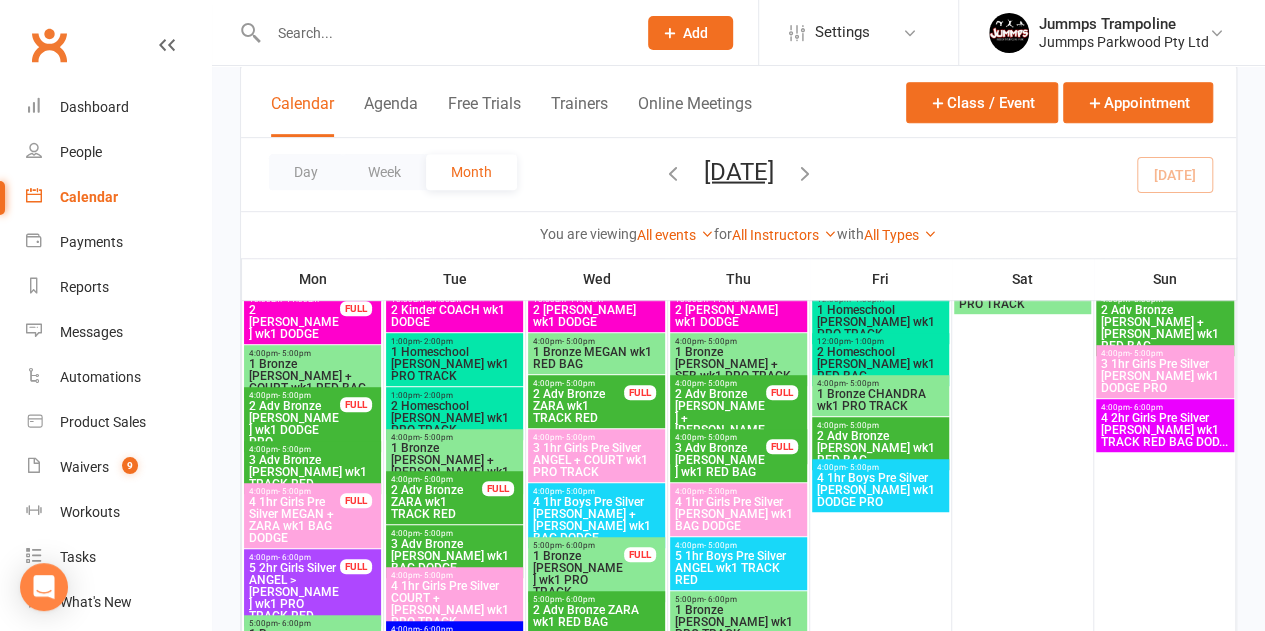 scroll, scrollTop: 435, scrollLeft: 0, axis: vertical 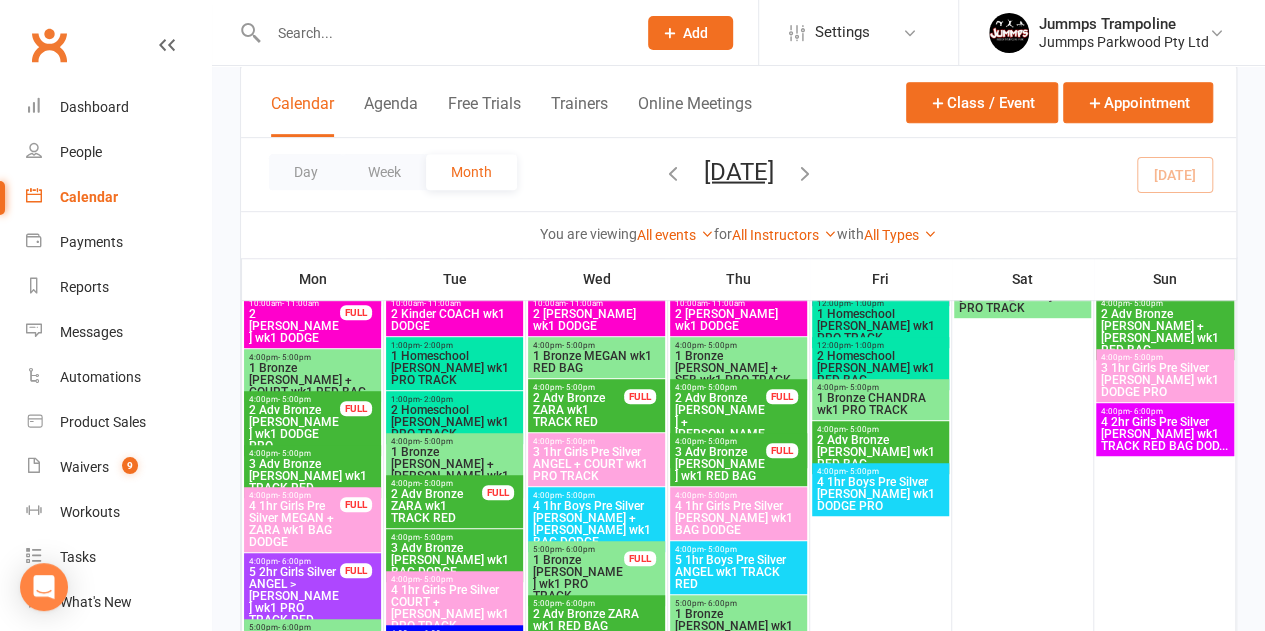 click at bounding box center [442, 33] 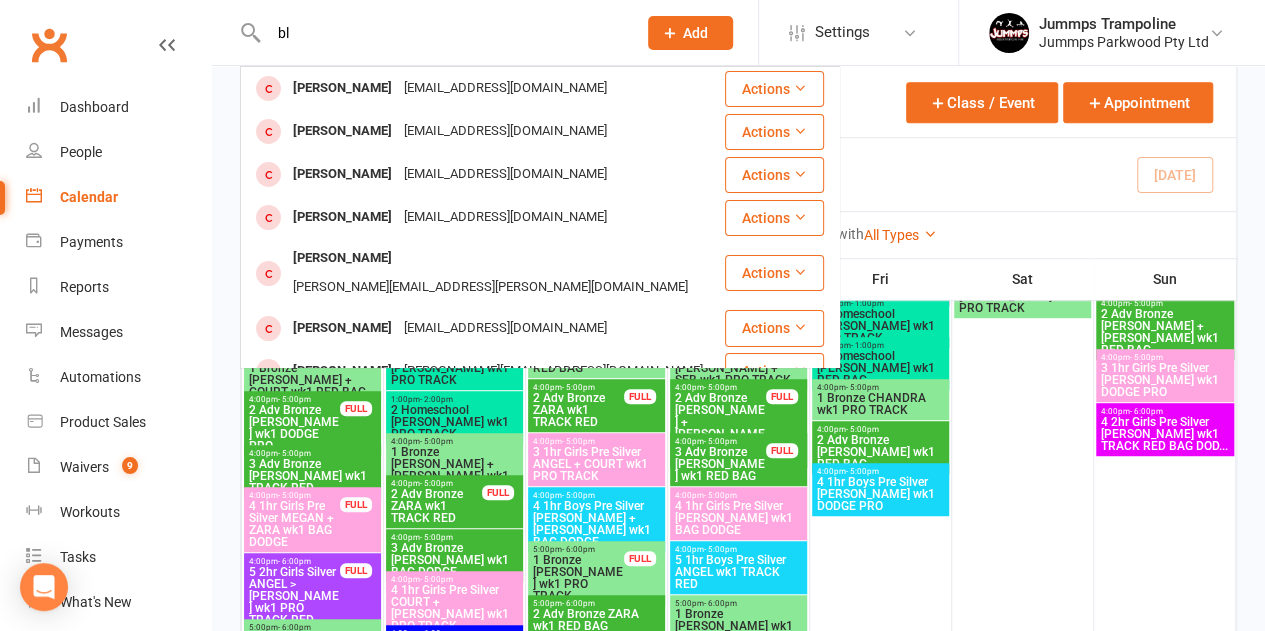 type on "b" 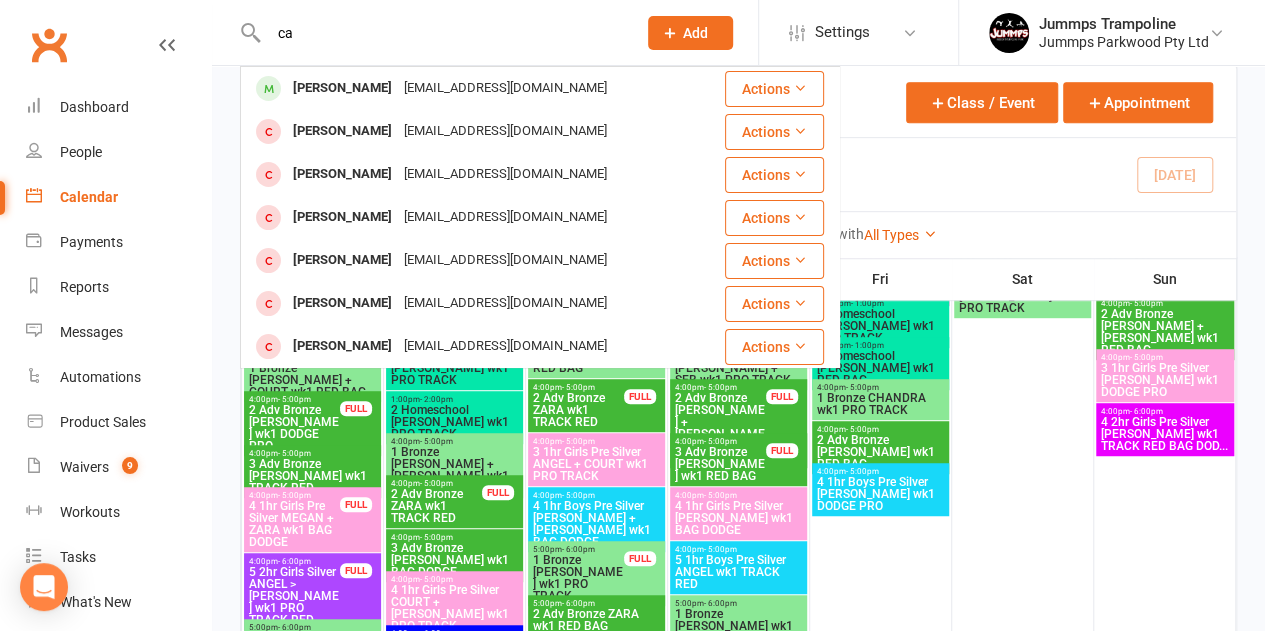 type on "c" 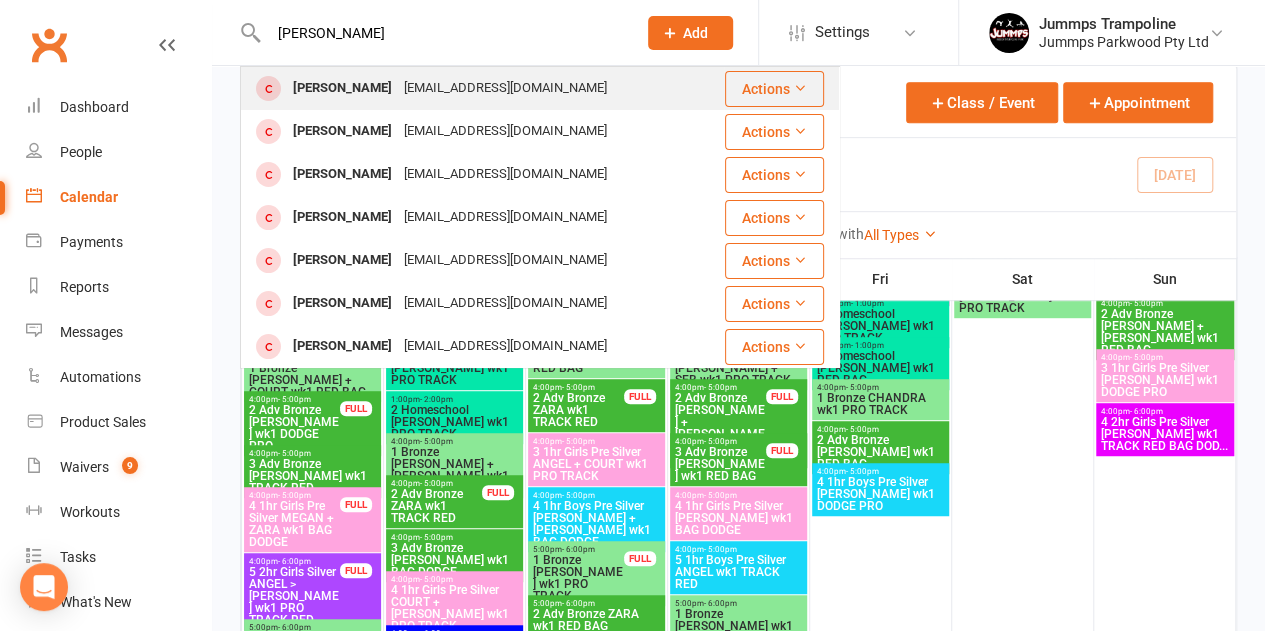 type on "[PERSON_NAME]" 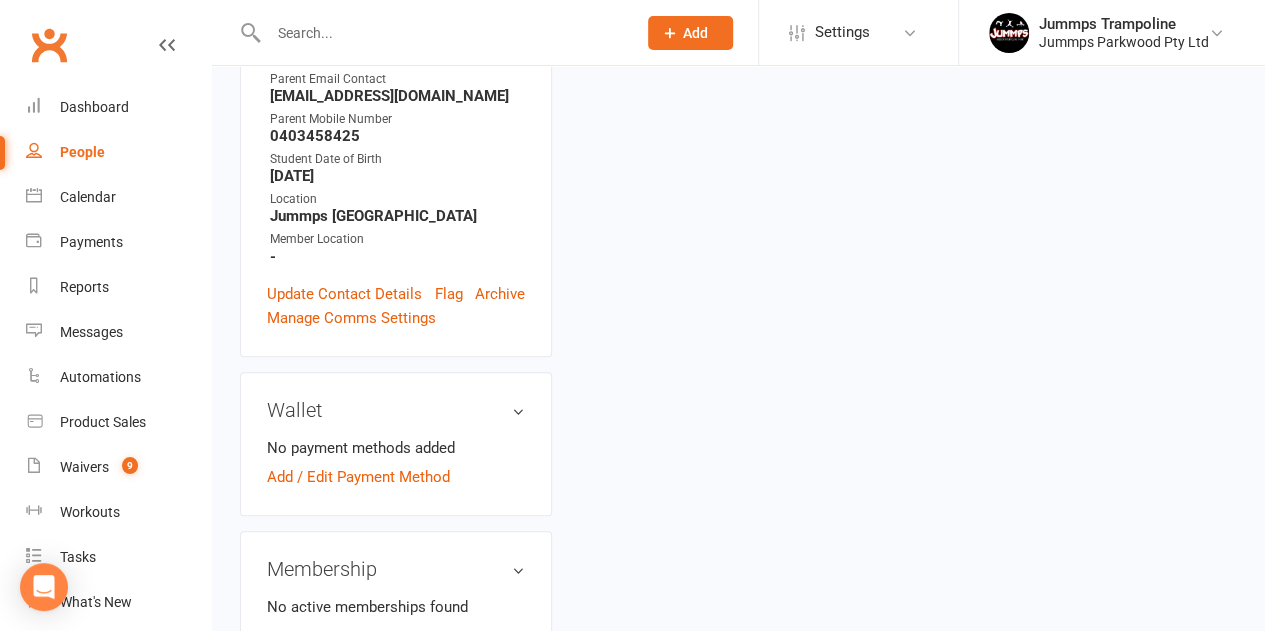 scroll, scrollTop: 0, scrollLeft: 0, axis: both 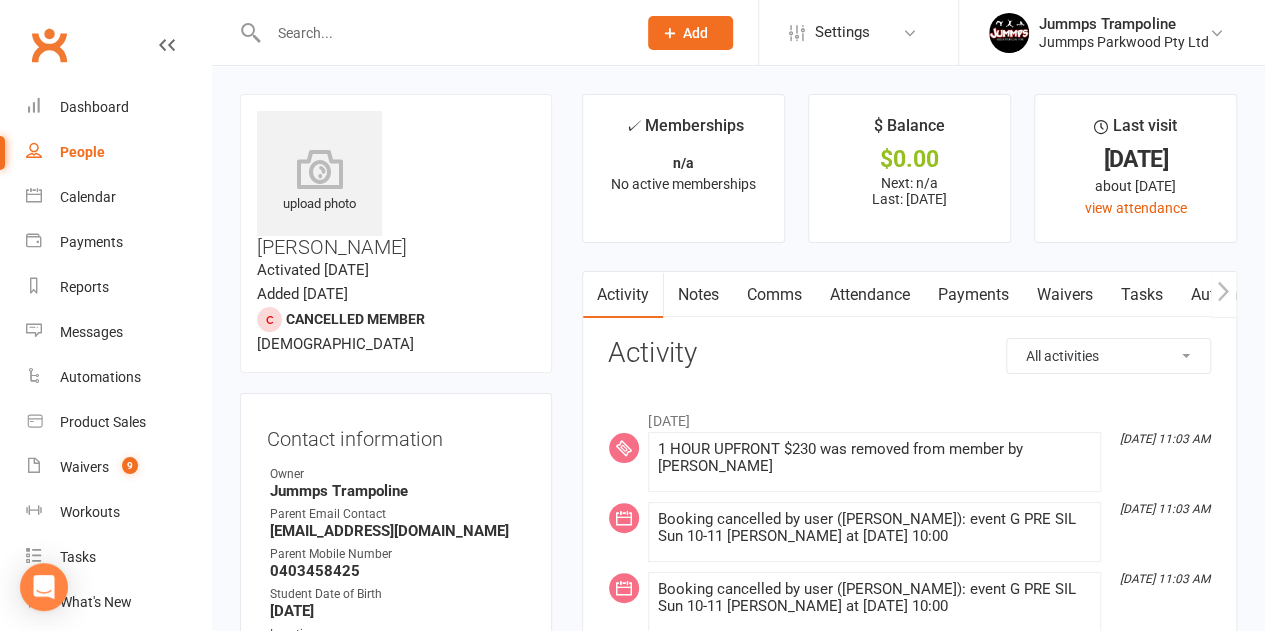 click on "[EMAIL_ADDRESS][DOMAIN_NAME]" at bounding box center [397, 531] 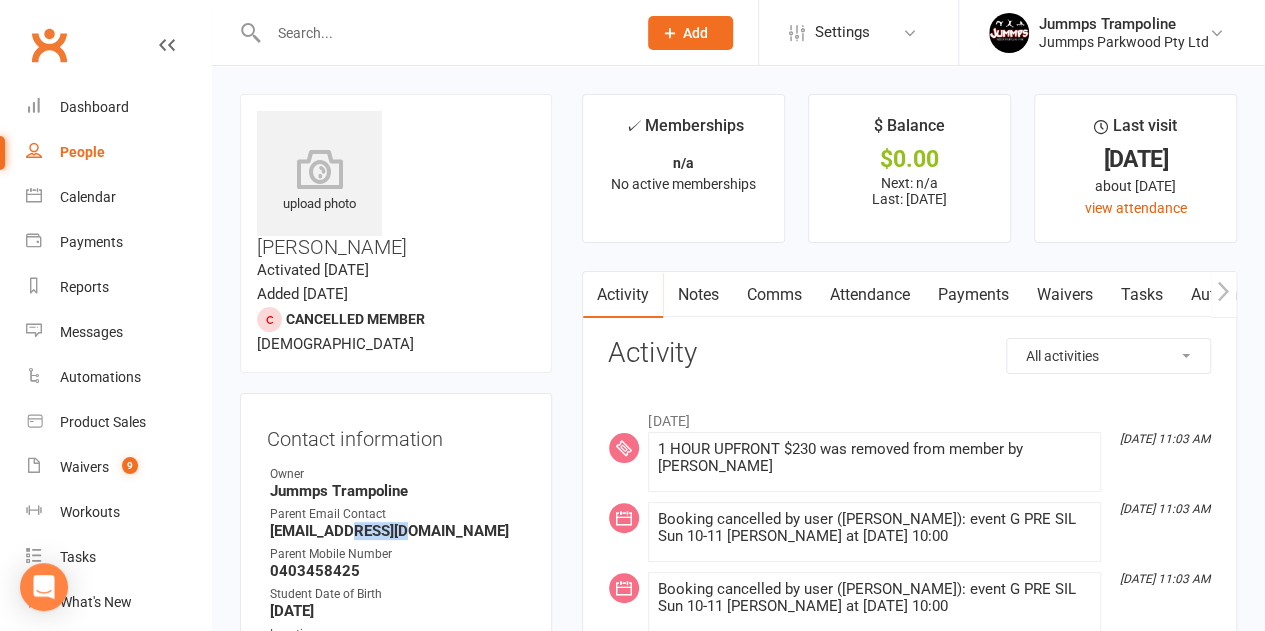 click on "[EMAIL_ADDRESS][DOMAIN_NAME]" at bounding box center [397, 531] 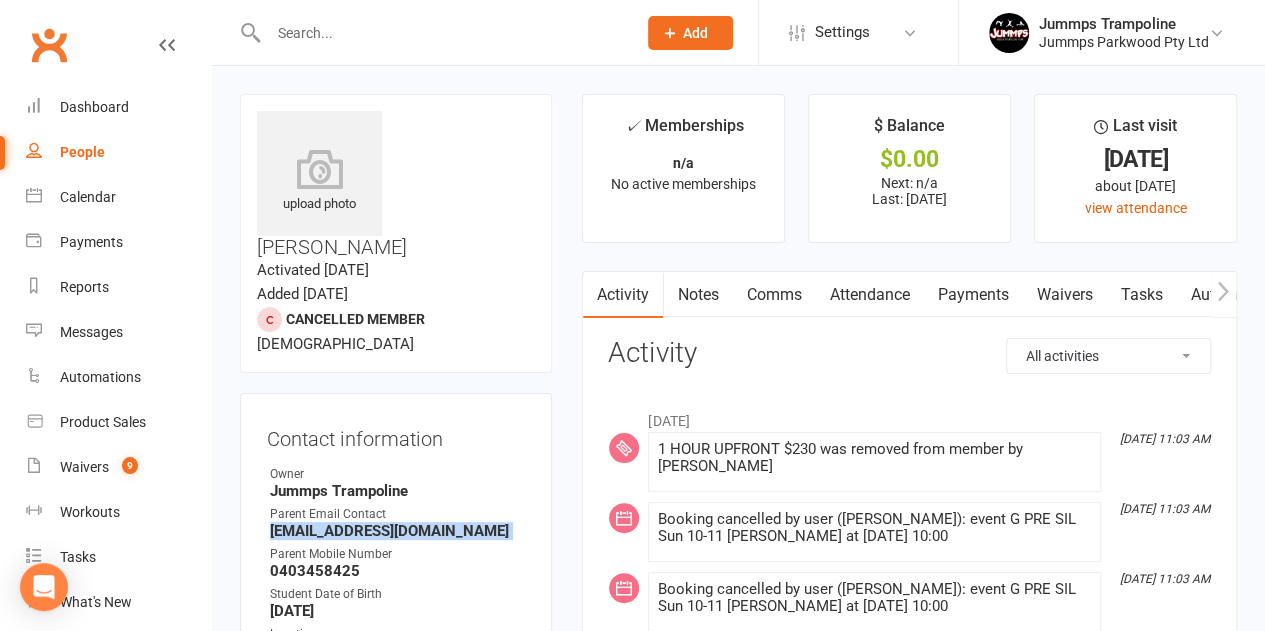 click on "[EMAIL_ADDRESS][DOMAIN_NAME]" at bounding box center (397, 531) 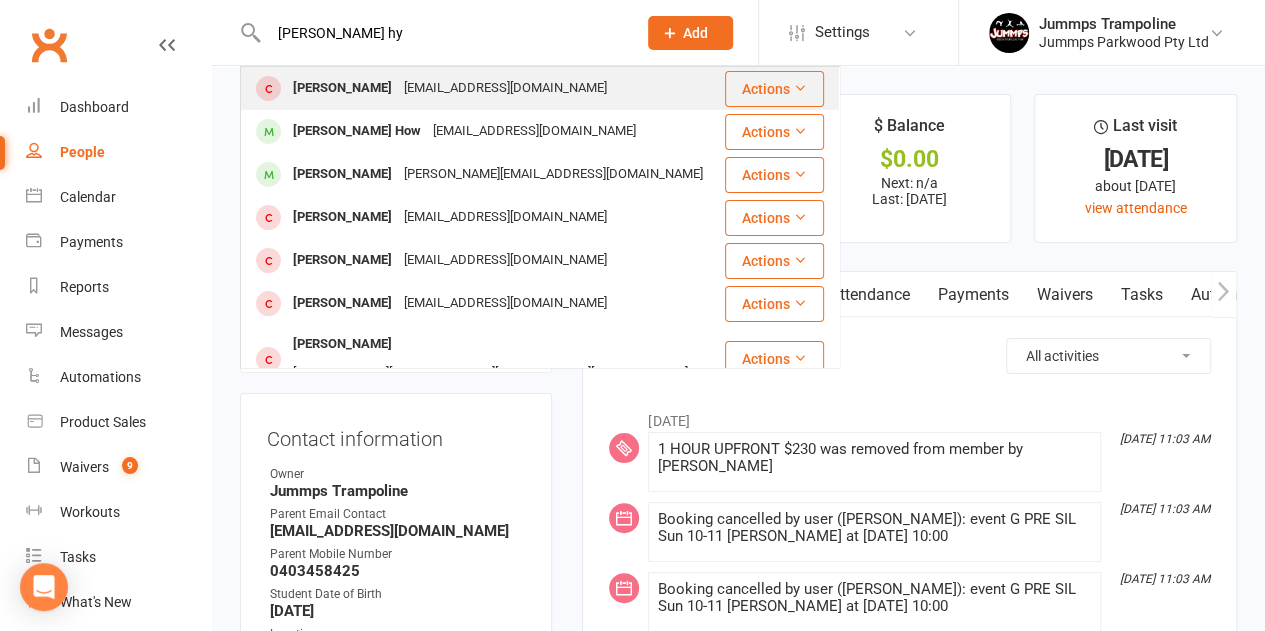 type on "[PERSON_NAME] hy" 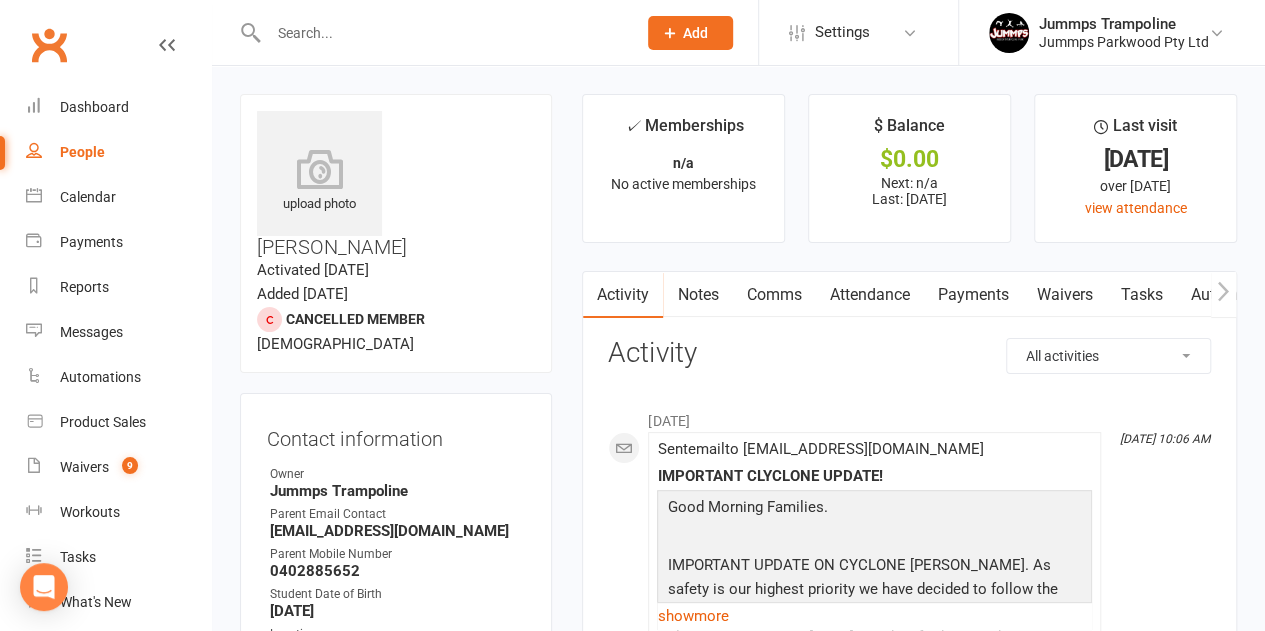 click on "[EMAIL_ADDRESS][DOMAIN_NAME]" at bounding box center [397, 531] 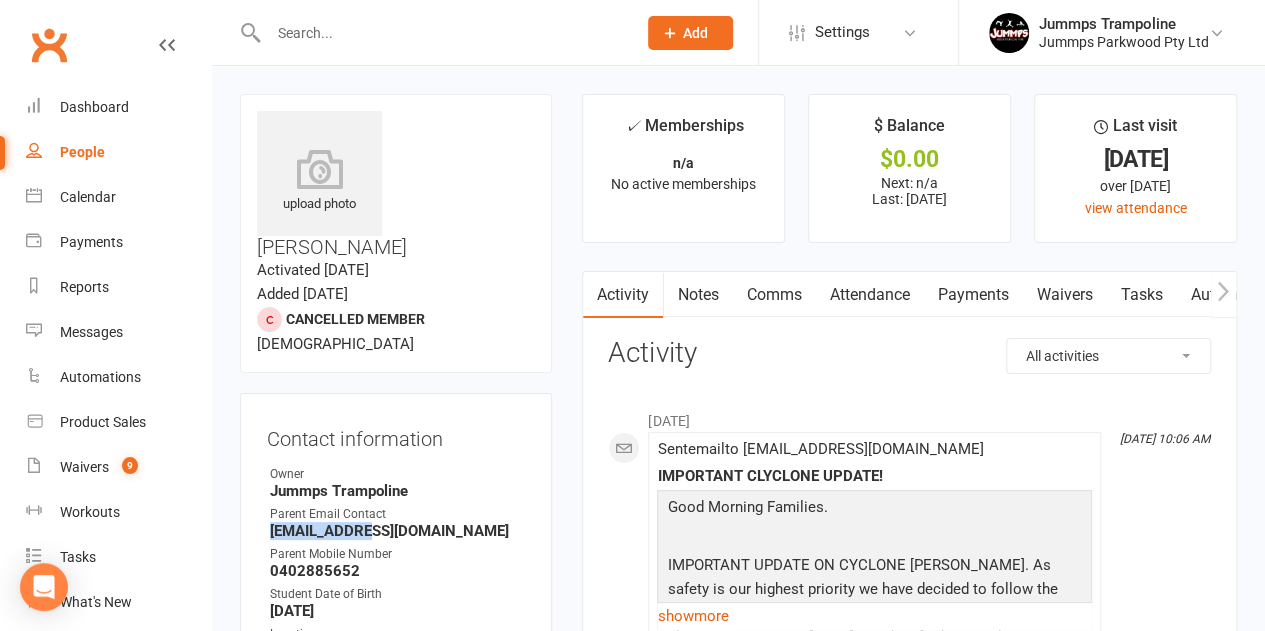 click on "[EMAIL_ADDRESS][DOMAIN_NAME]" at bounding box center (397, 531) 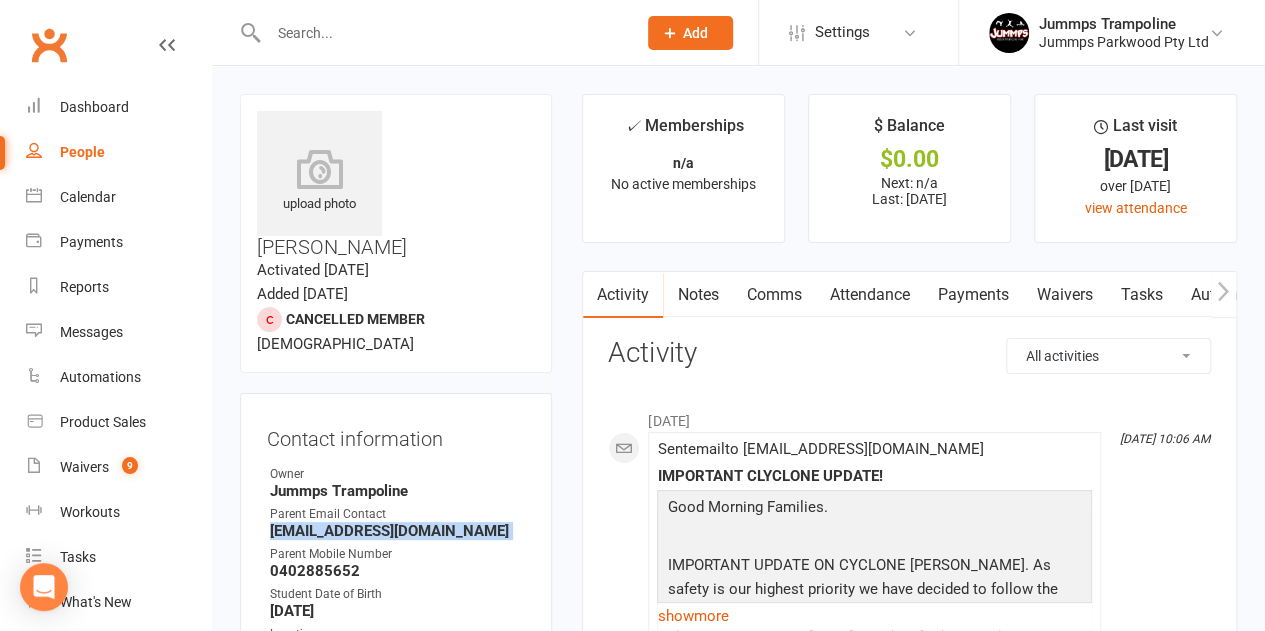 click on "[EMAIL_ADDRESS][DOMAIN_NAME]" at bounding box center (397, 531) 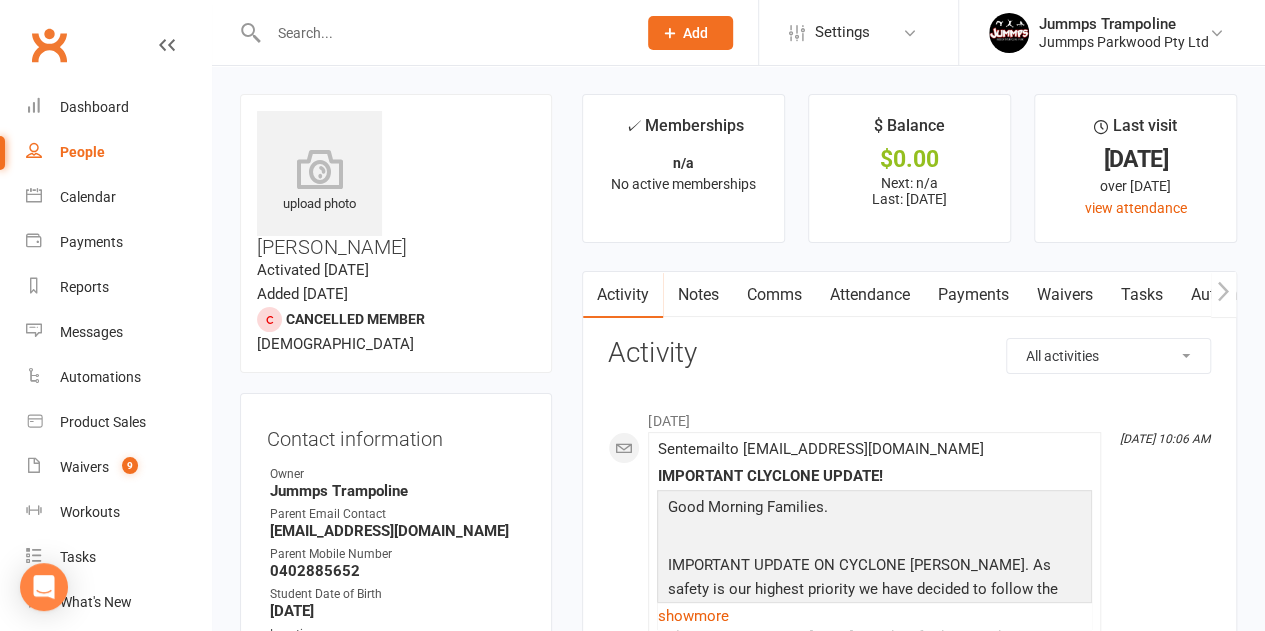 click at bounding box center (442, 33) 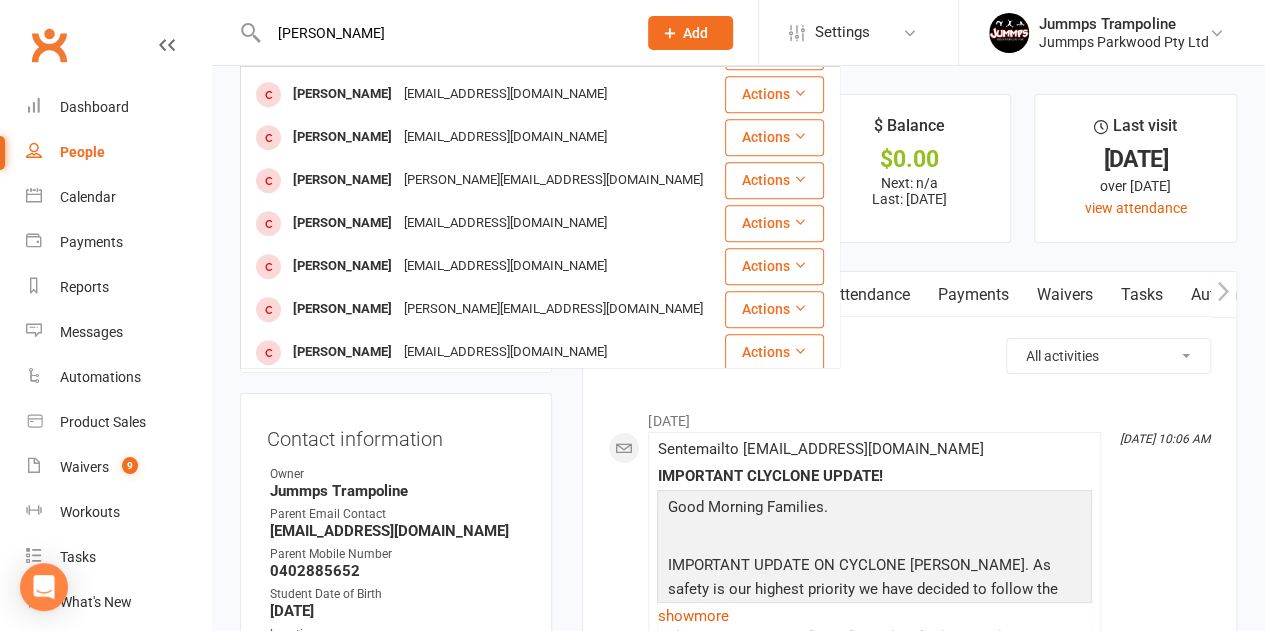 scroll, scrollTop: 559, scrollLeft: 0, axis: vertical 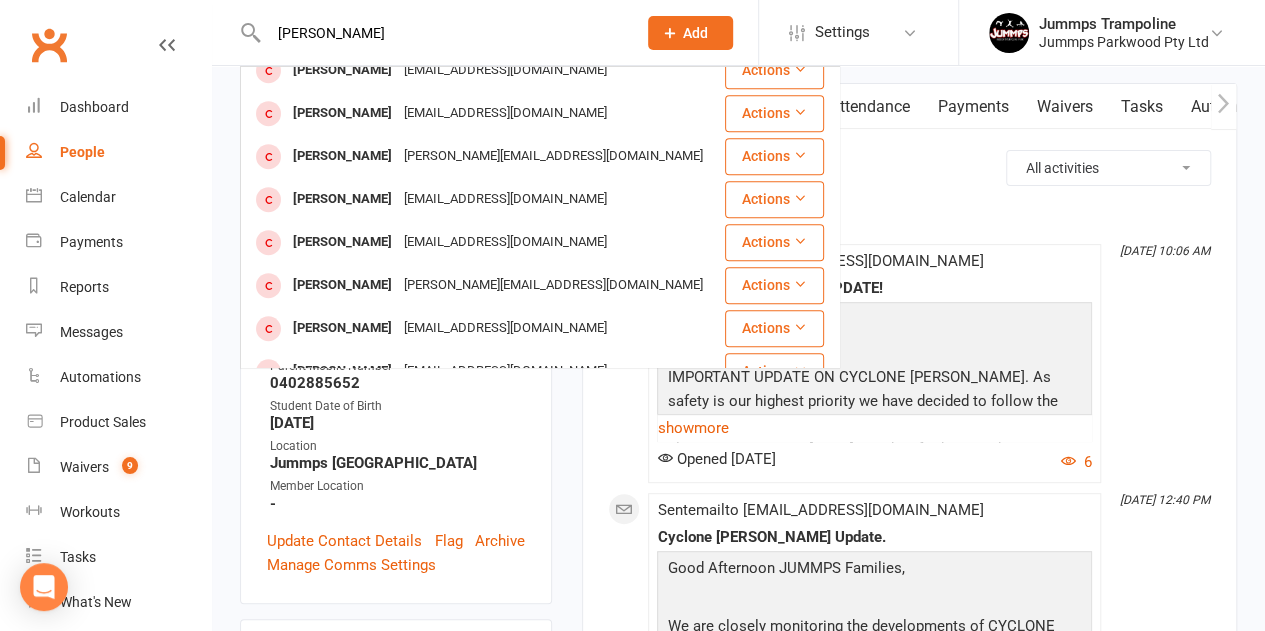 type on "[PERSON_NAME]" 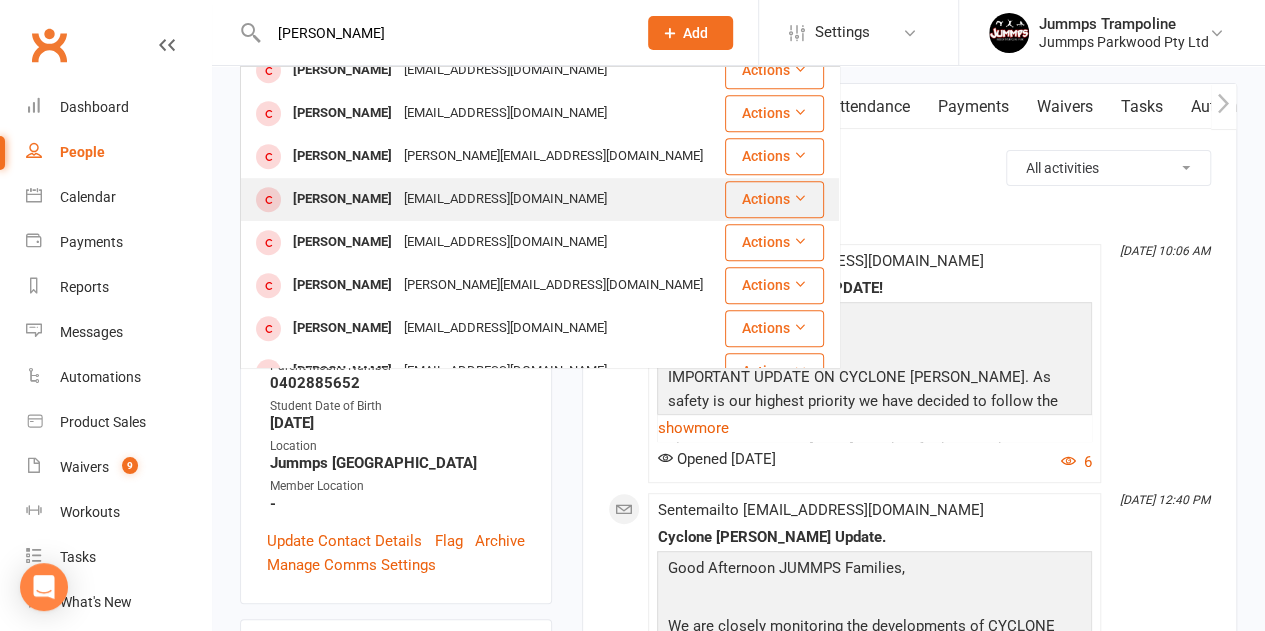 click on "[EMAIL_ADDRESS][DOMAIN_NAME]" at bounding box center [505, 199] 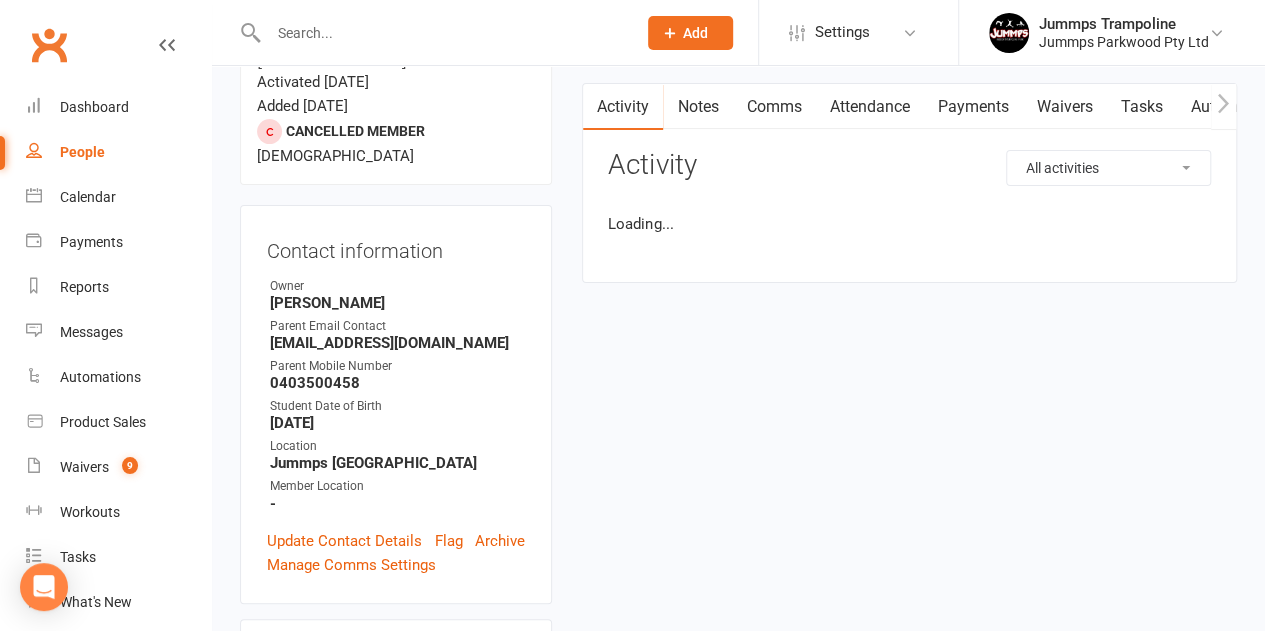 scroll, scrollTop: 0, scrollLeft: 0, axis: both 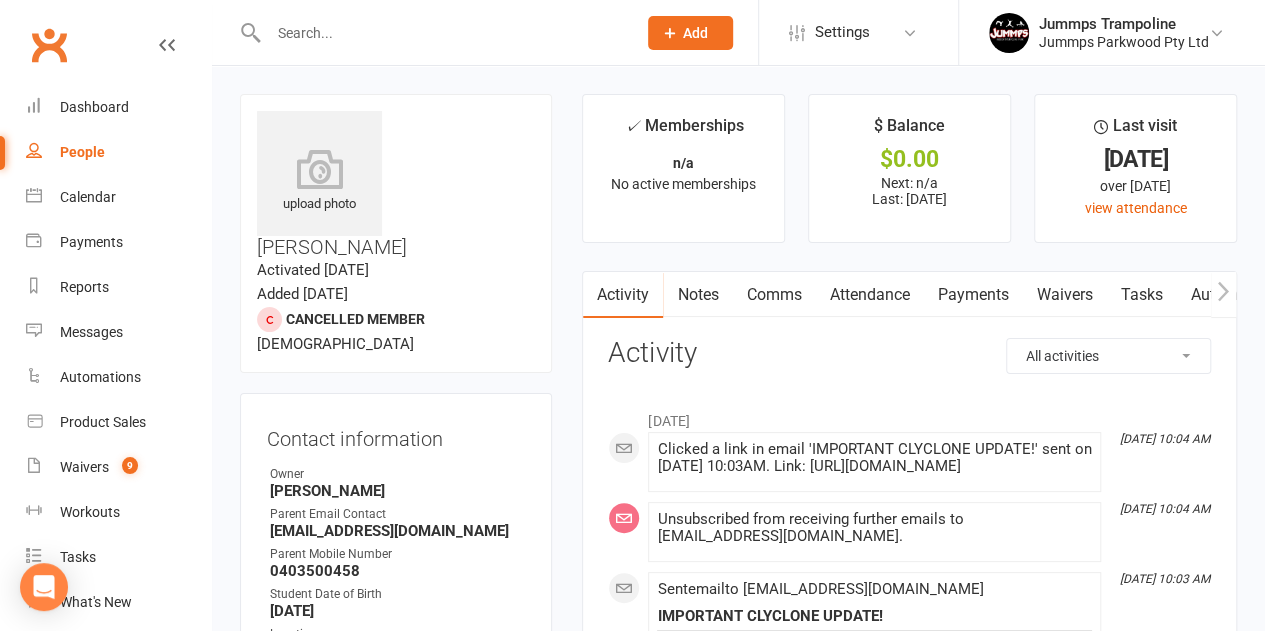 click at bounding box center [442, 33] 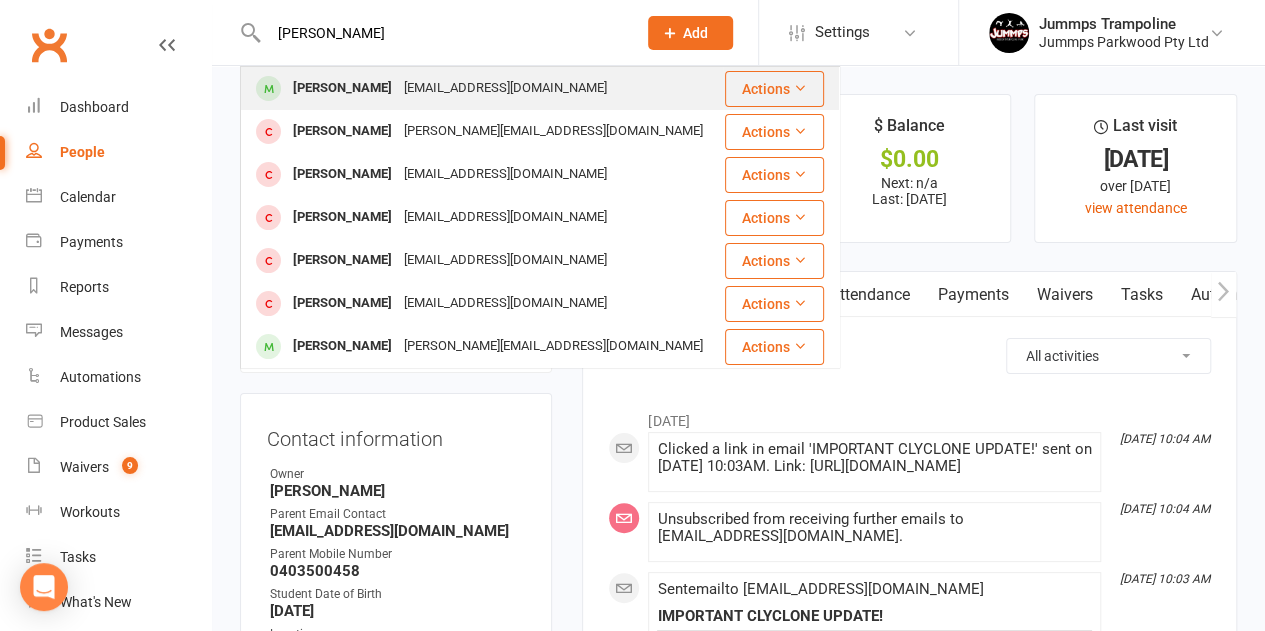 type on "[PERSON_NAME]" 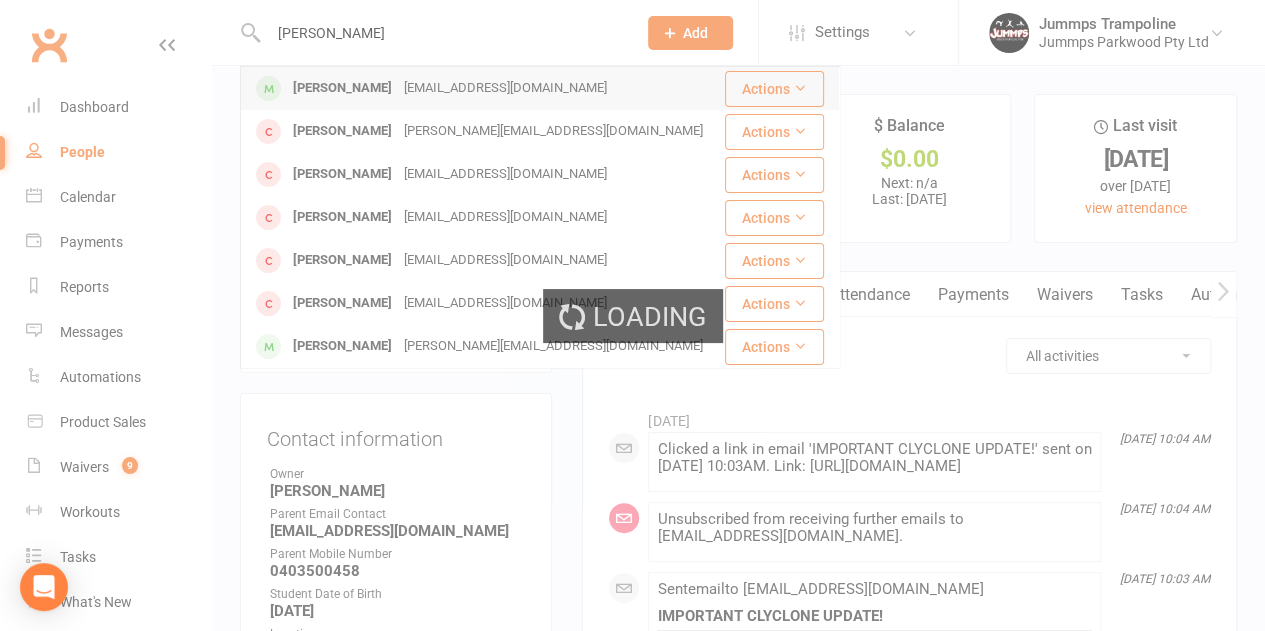type 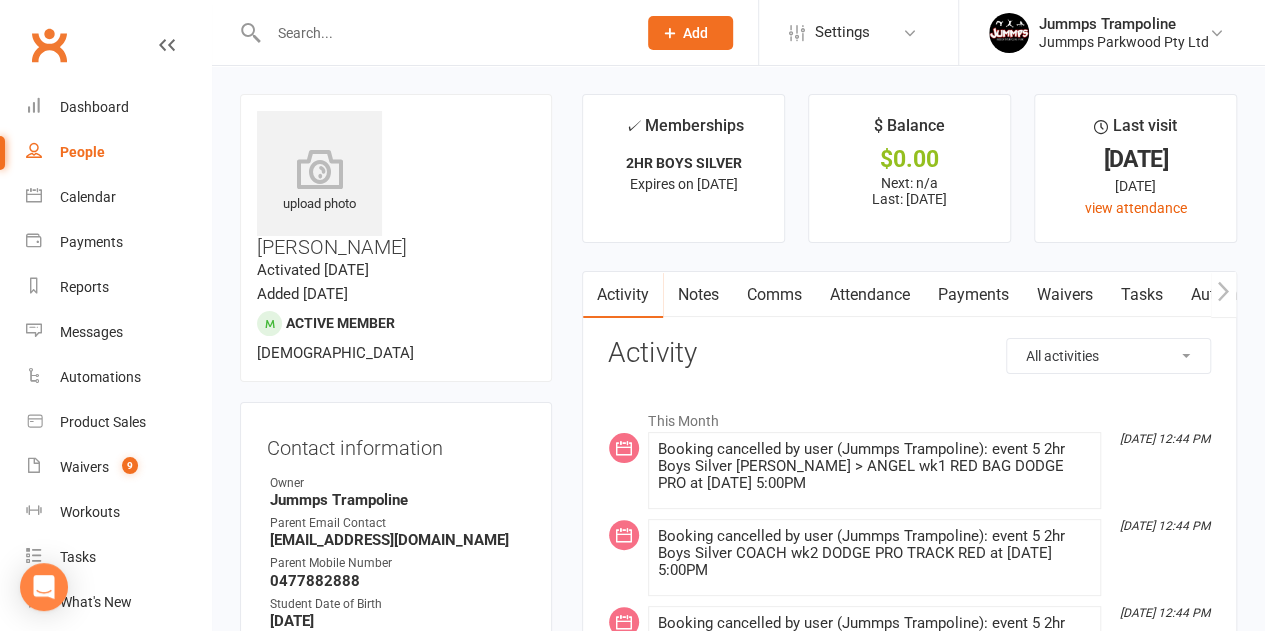 click on "[EMAIL_ADDRESS][DOMAIN_NAME]" at bounding box center (397, 540) 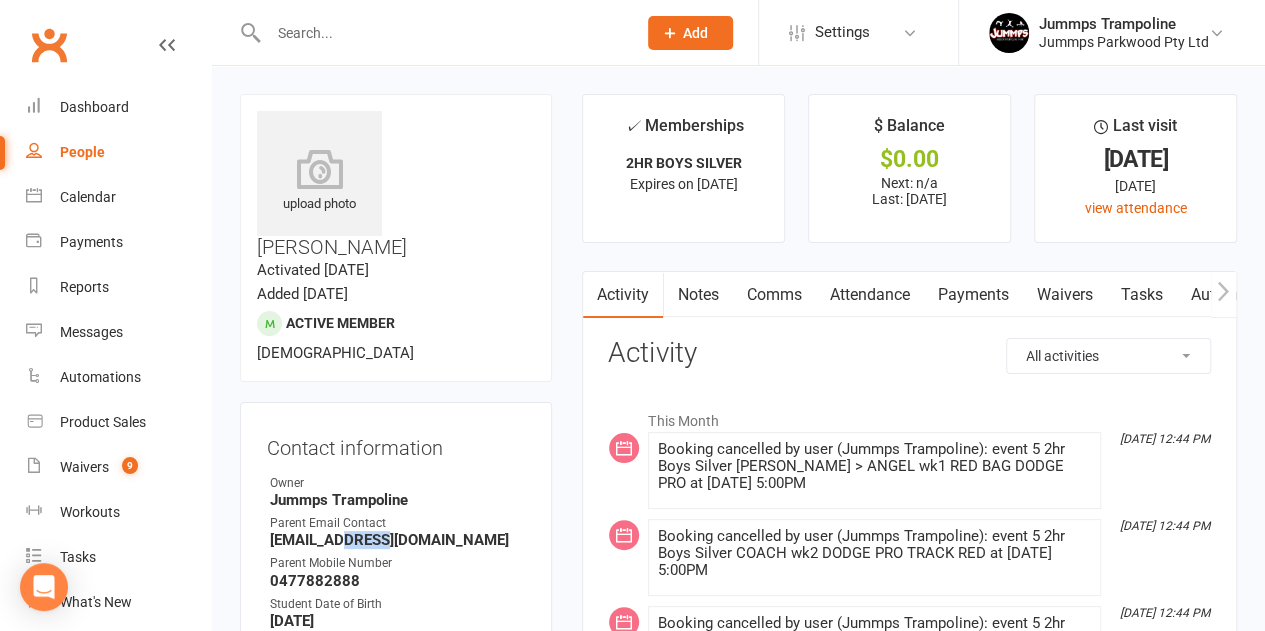 click on "[EMAIL_ADDRESS][DOMAIN_NAME]" at bounding box center [397, 540] 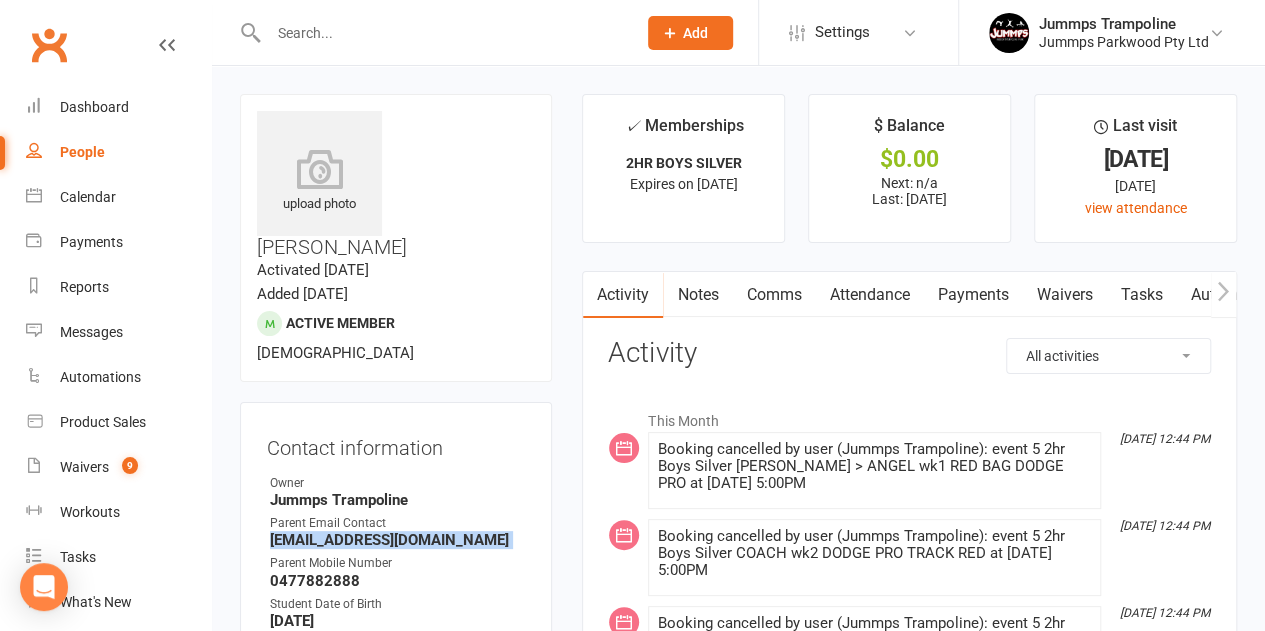 click on "[EMAIL_ADDRESS][DOMAIN_NAME]" at bounding box center (397, 540) 